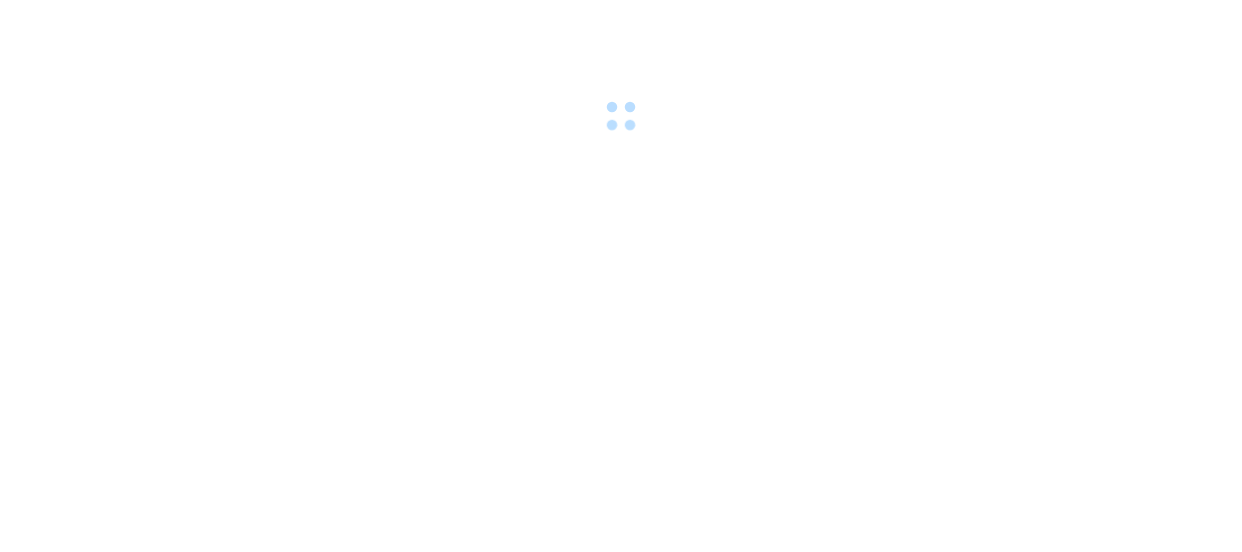 scroll, scrollTop: 0, scrollLeft: 0, axis: both 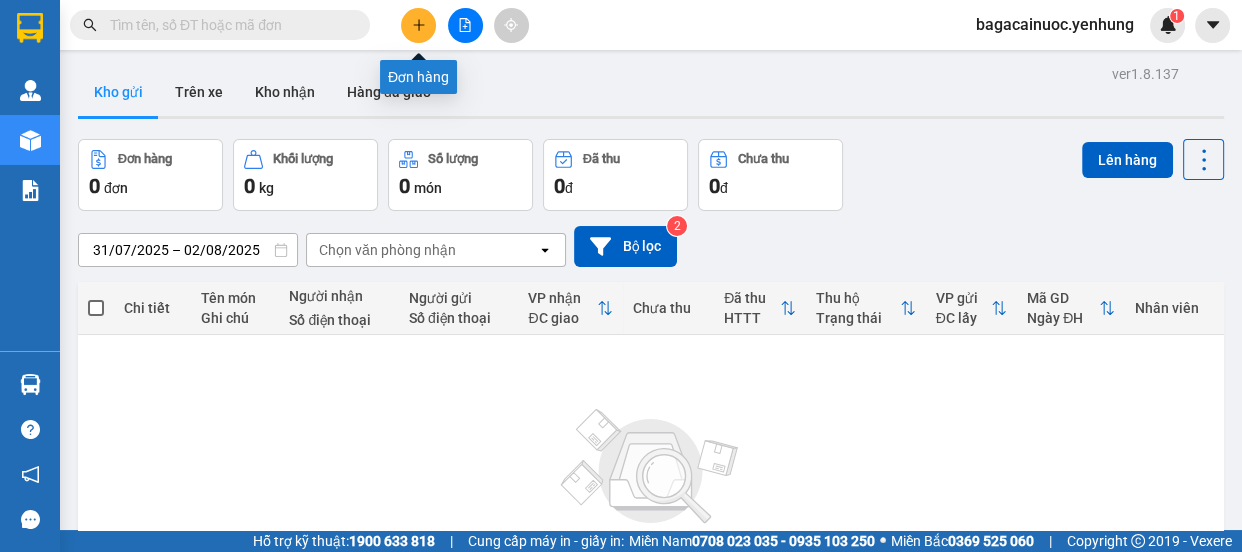 click at bounding box center [418, 25] 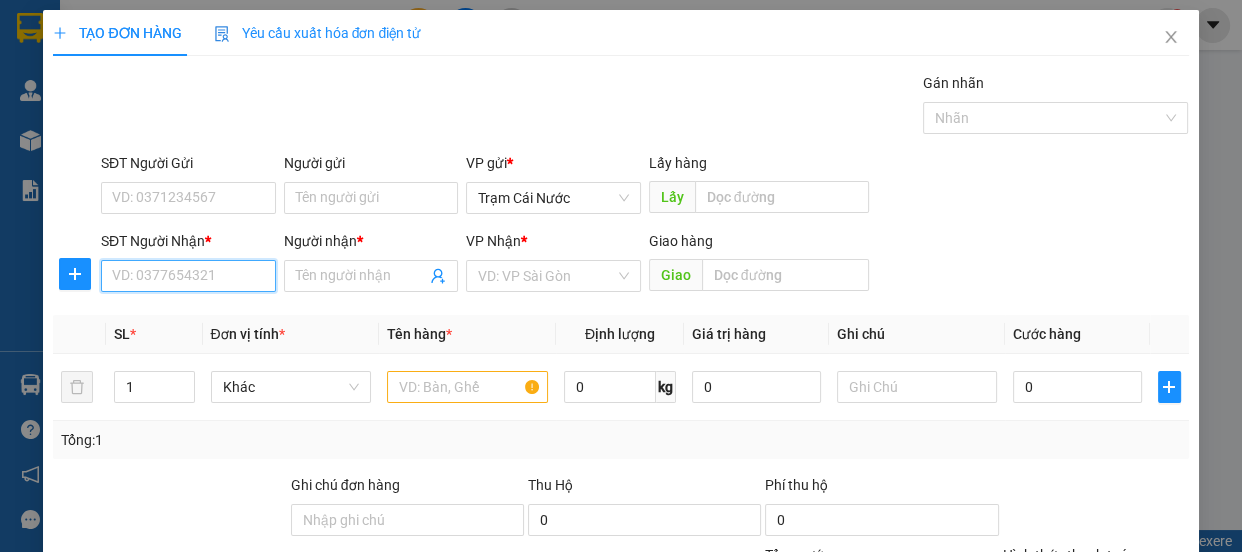 click on "SĐT Người Nhận  *" at bounding box center [188, 276] 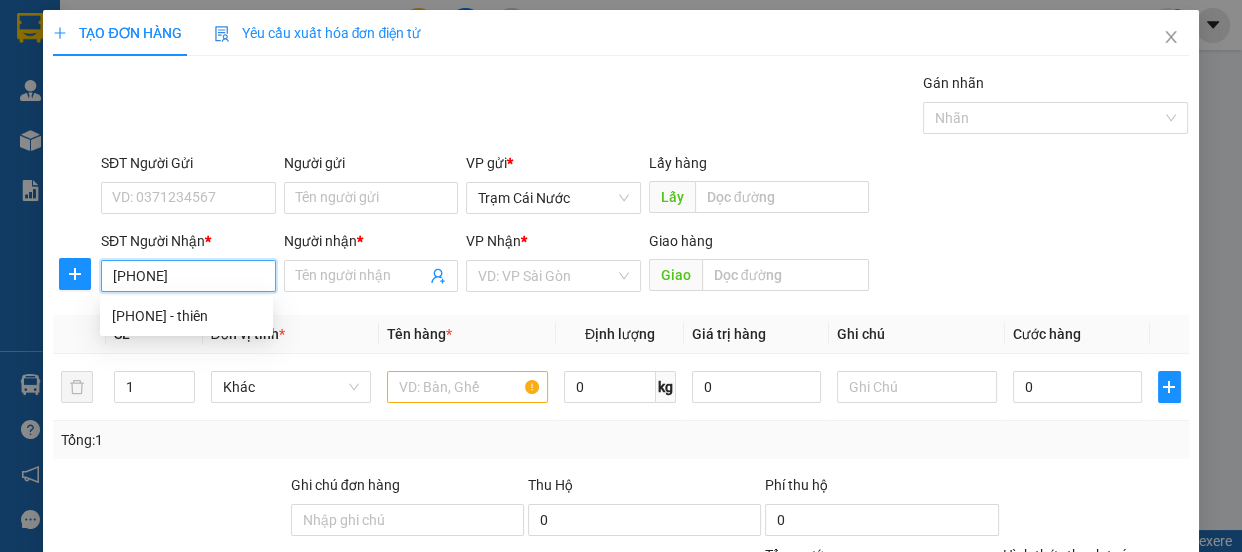 type on "0976796929" 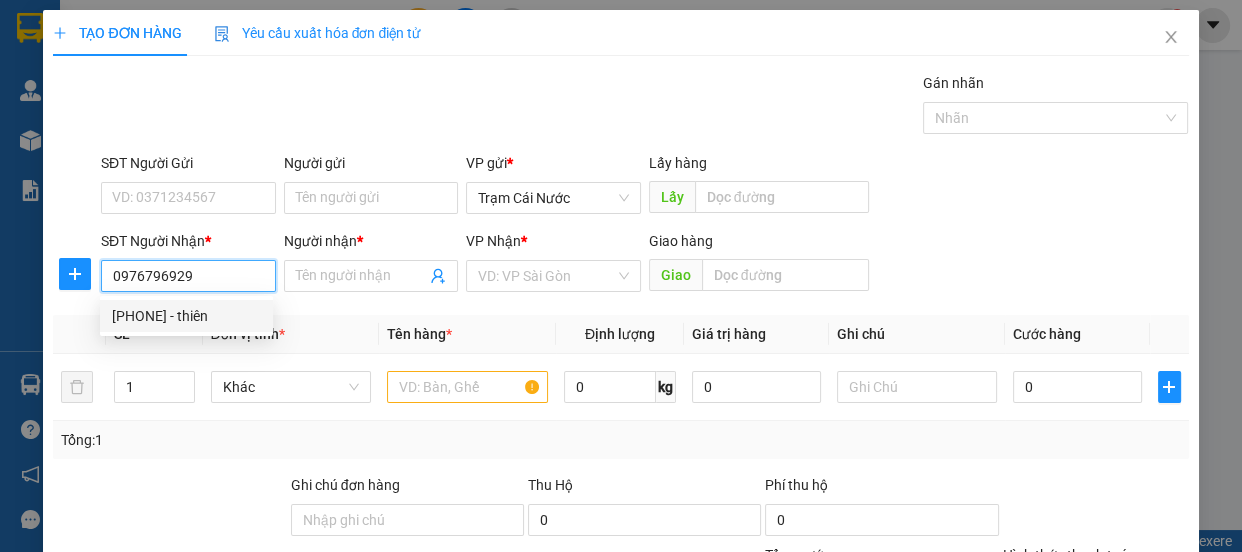 click on "0976796929 - thiên" at bounding box center (186, 316) 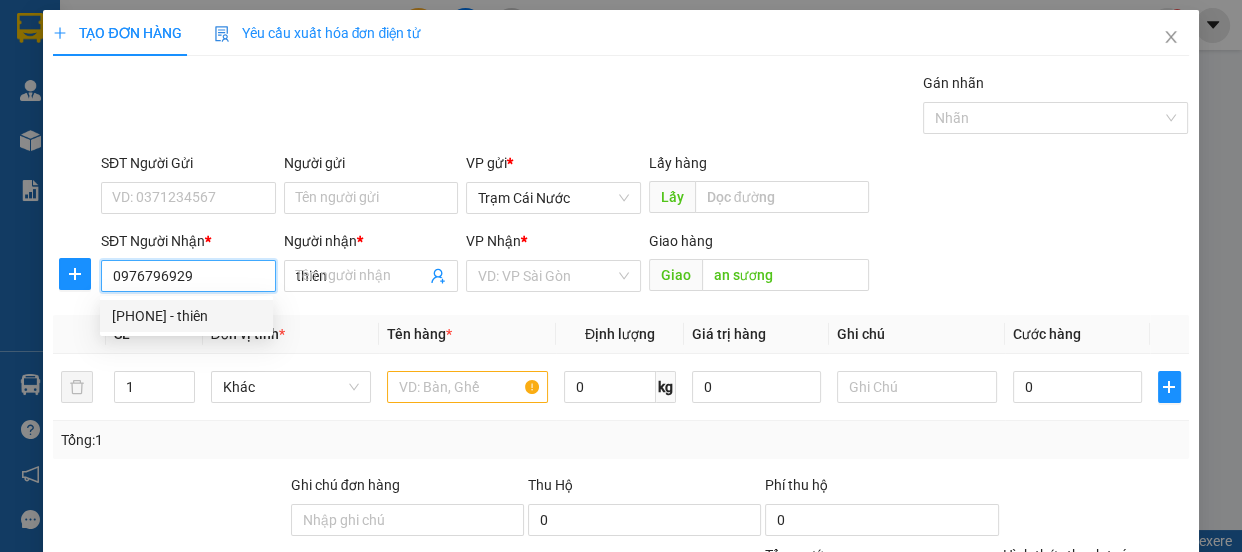 type on "70.000" 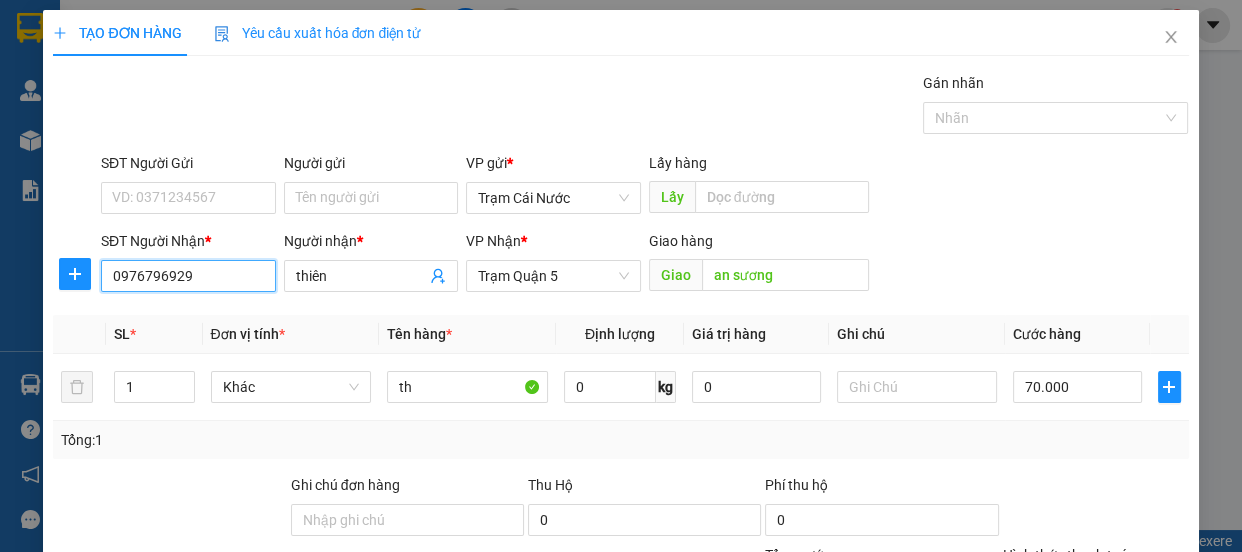 type on "0976796929" 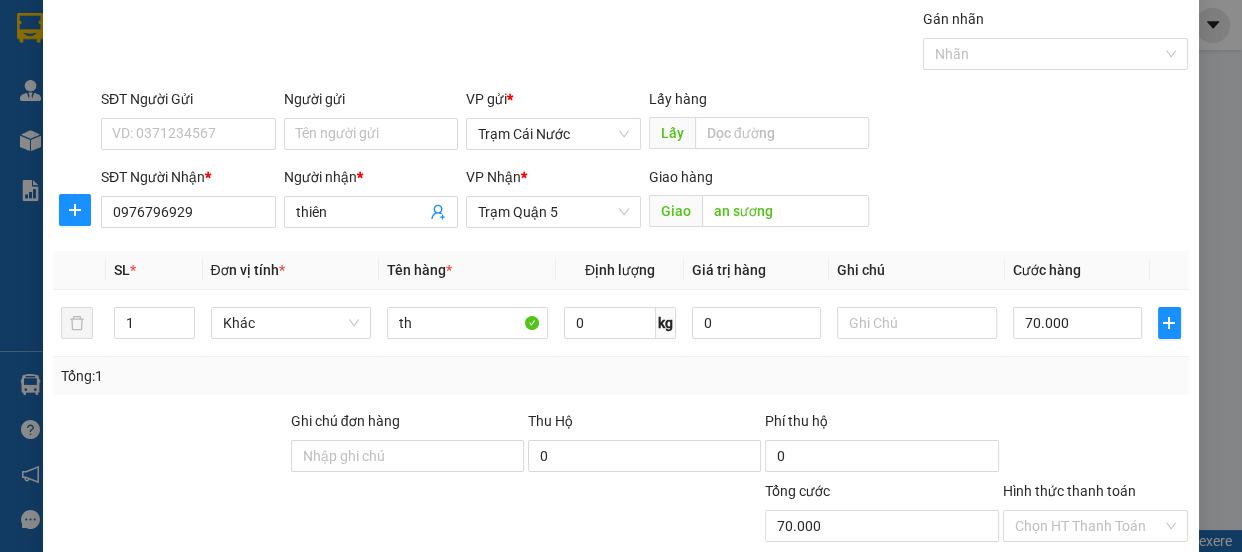 scroll, scrollTop: 187, scrollLeft: 0, axis: vertical 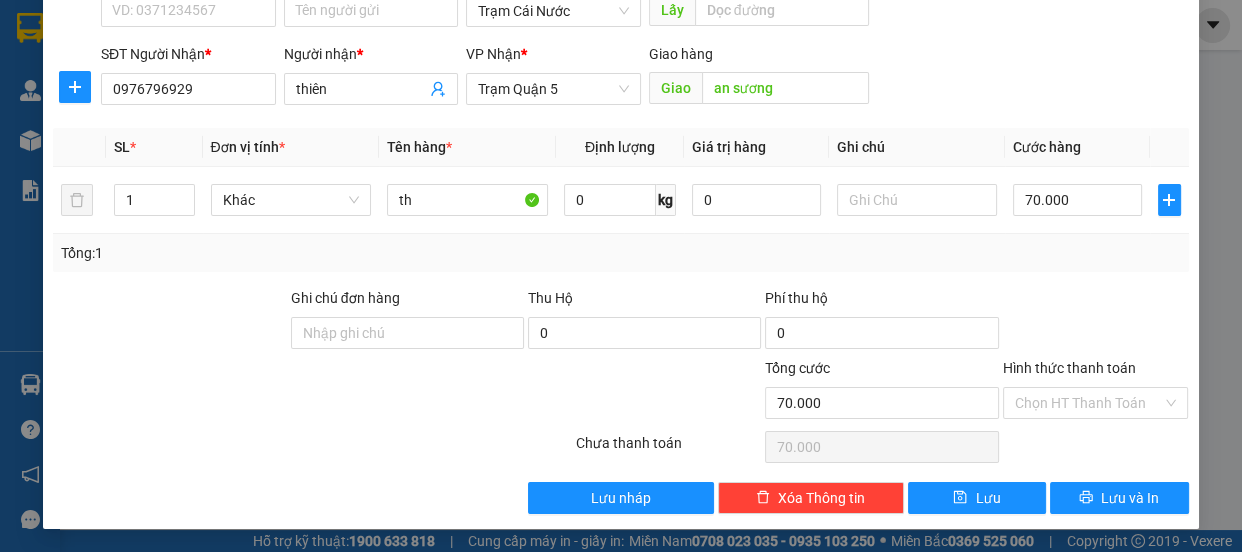 click on "Hình thức thanh toán" at bounding box center (1069, 368) 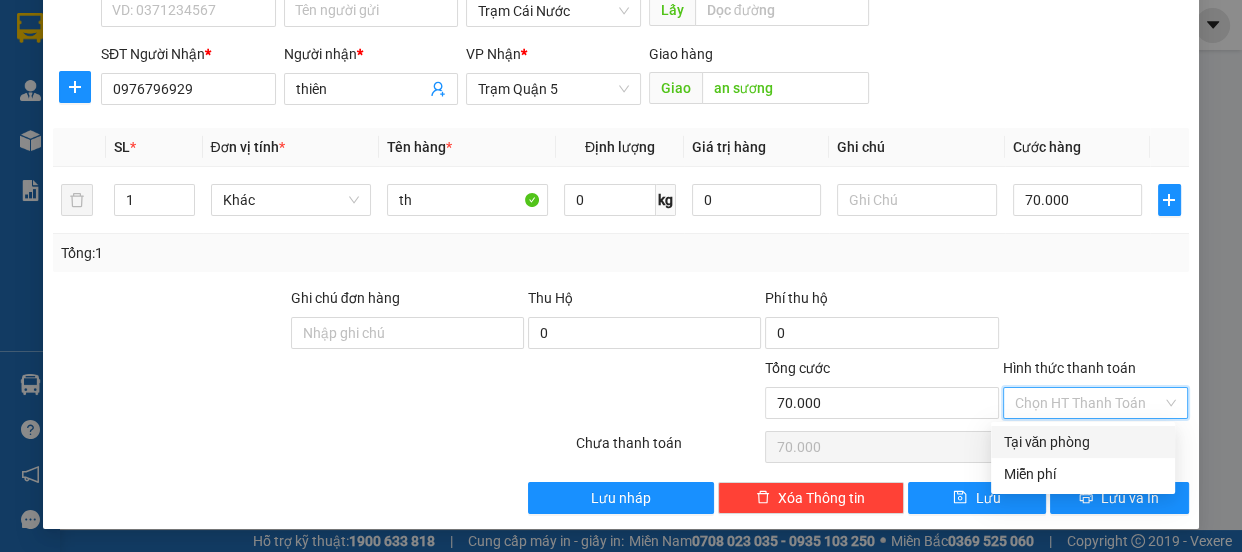 click on "Tại văn phòng" at bounding box center (1083, 442) 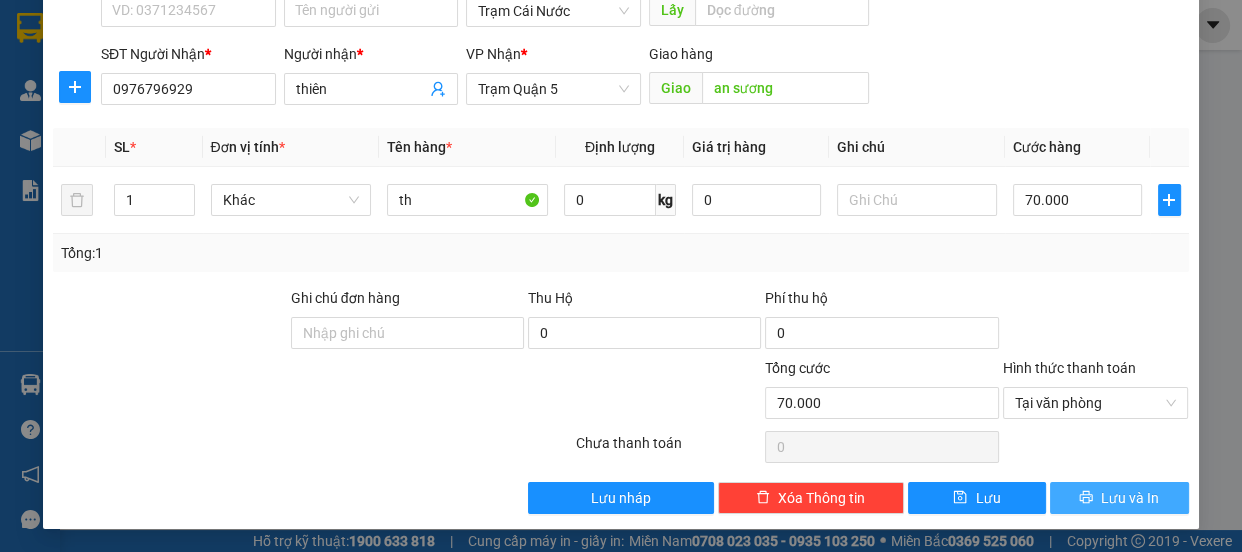 click on "Lưu và In" at bounding box center (1130, 498) 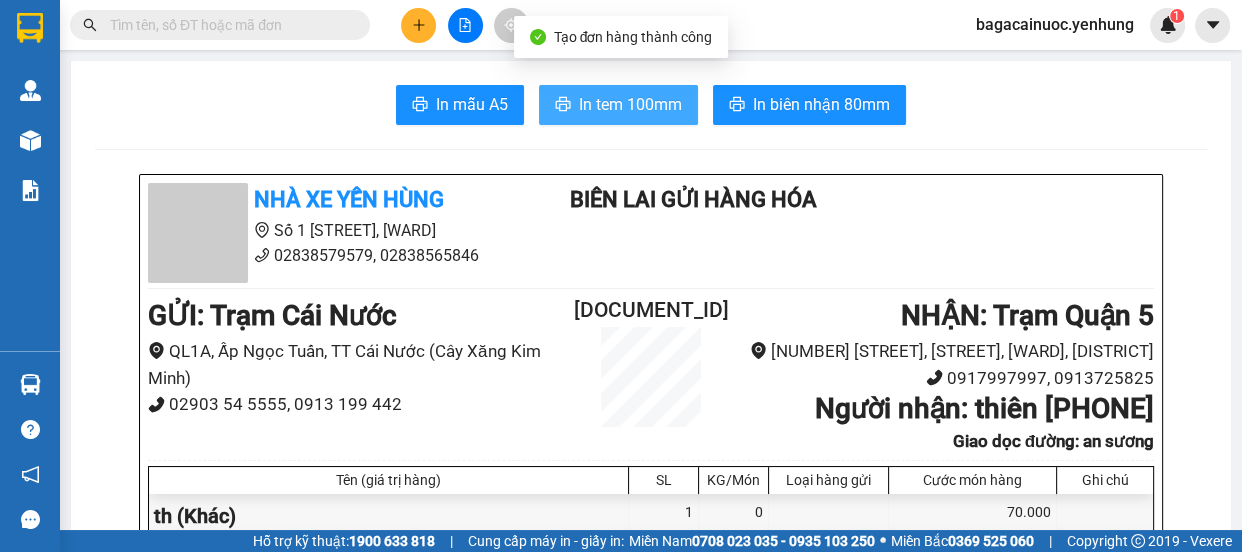 click on "In tem 100mm" at bounding box center [630, 104] 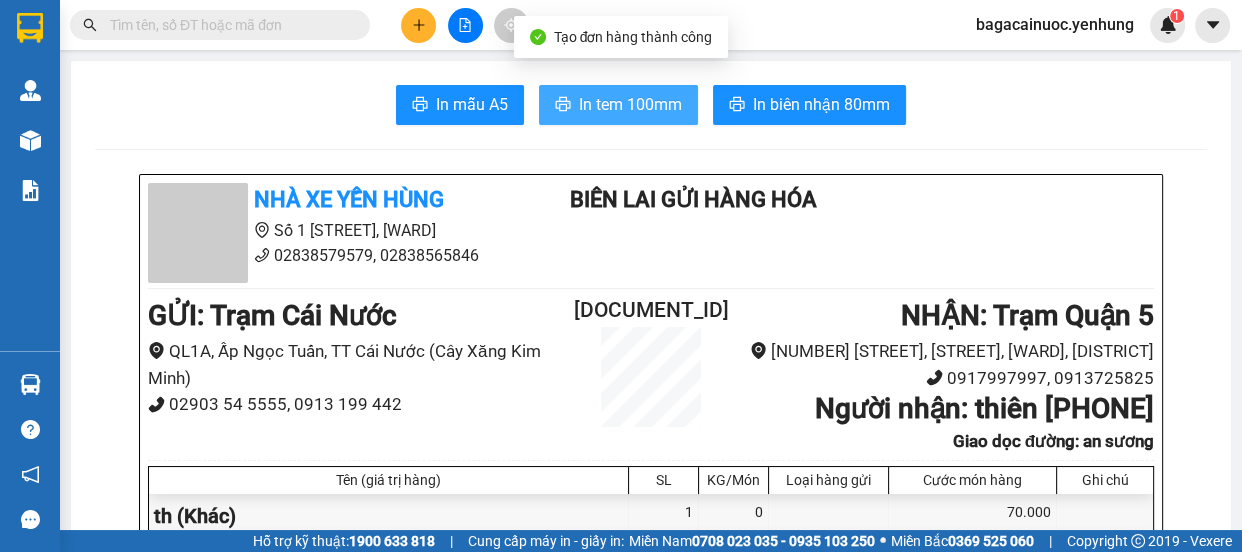scroll, scrollTop: 0, scrollLeft: 0, axis: both 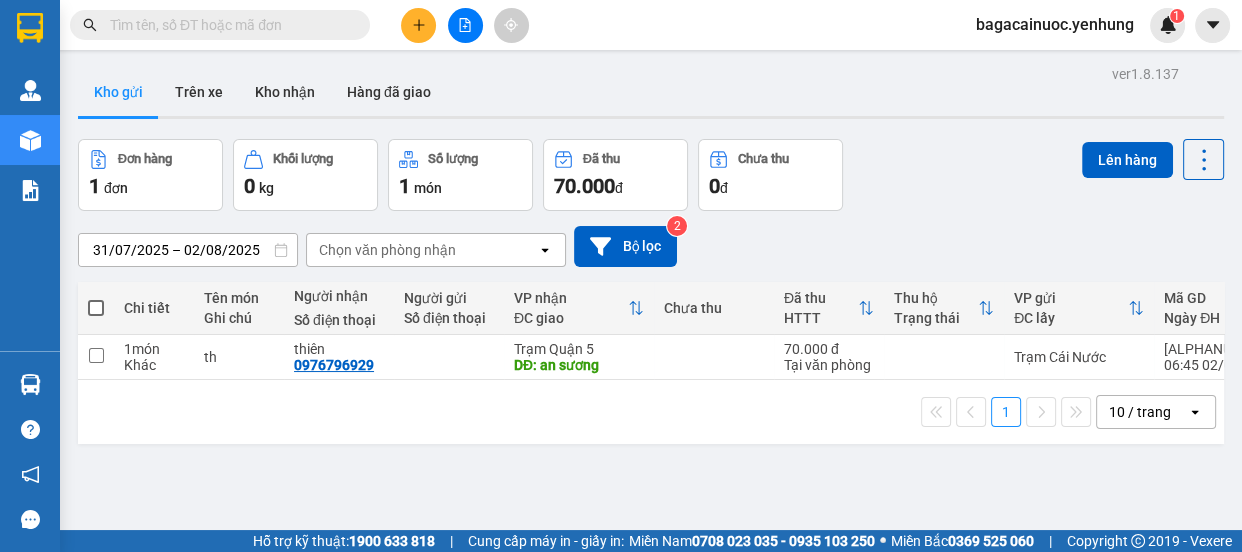 click at bounding box center [418, 25] 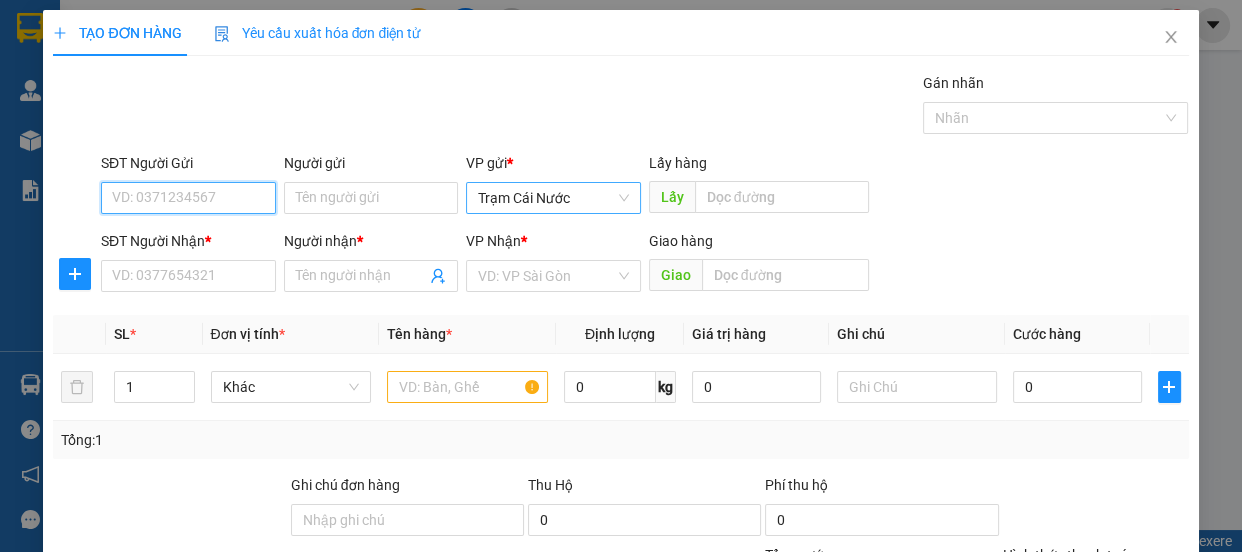click on "Trạm Cái Nước" at bounding box center [553, 198] 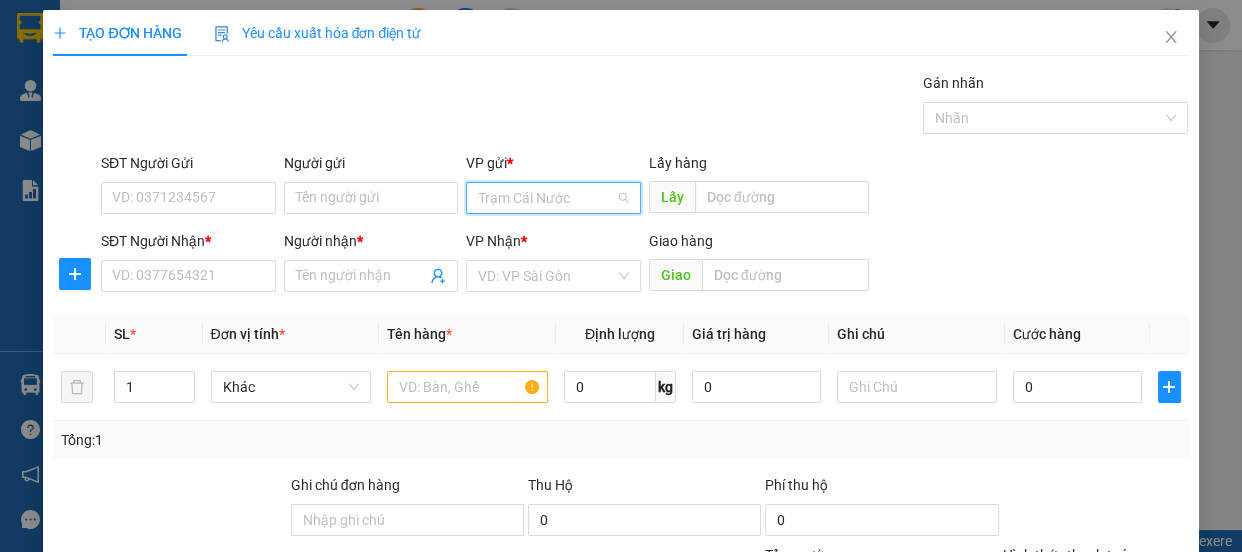 scroll, scrollTop: 160, scrollLeft: 0, axis: vertical 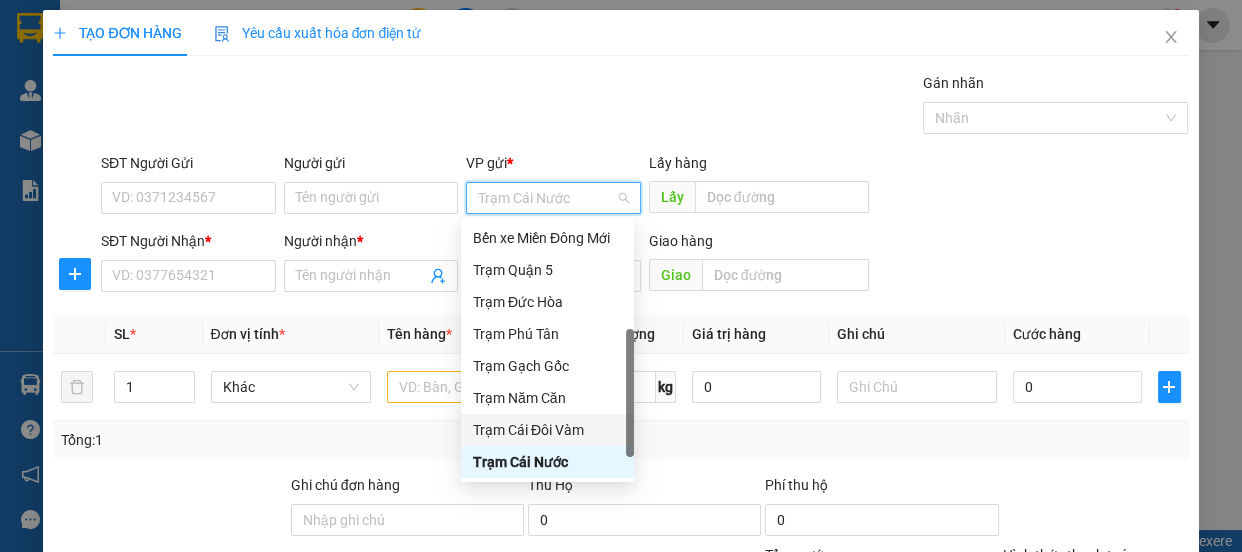 click on "Trạm Cái Đôi Vàm" at bounding box center [547, 430] 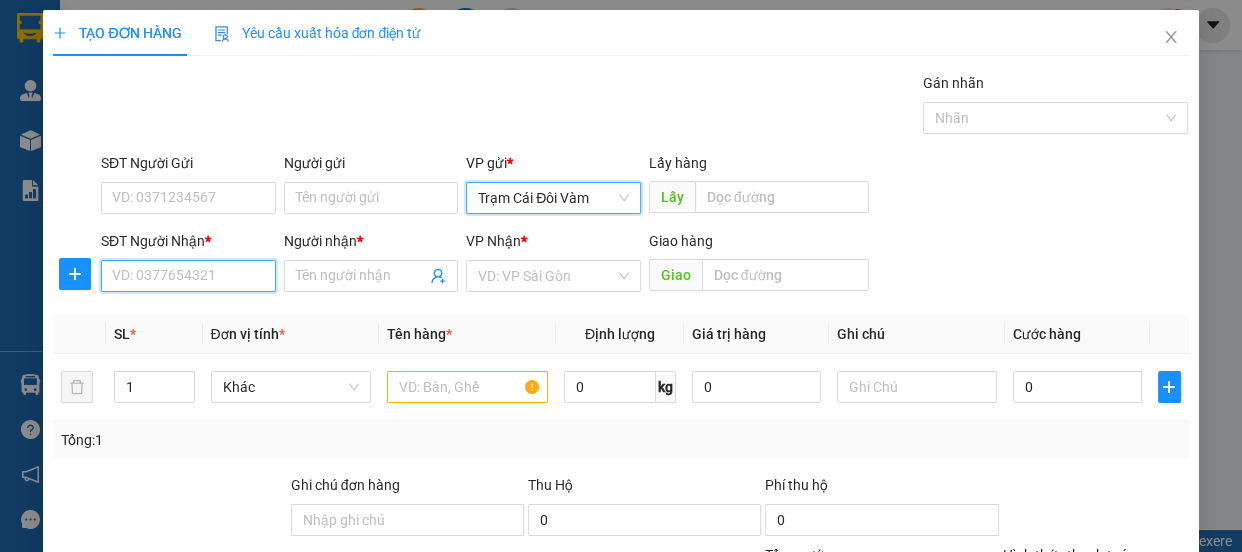 click on "SĐT Người Nhận  *" at bounding box center [188, 276] 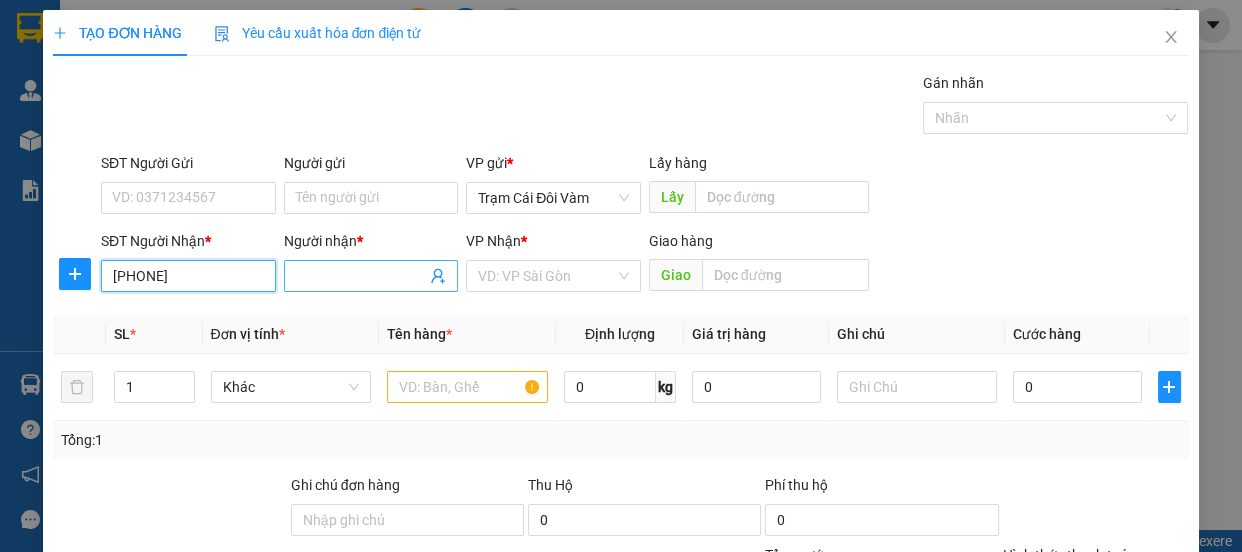 type on "[PHONE]" 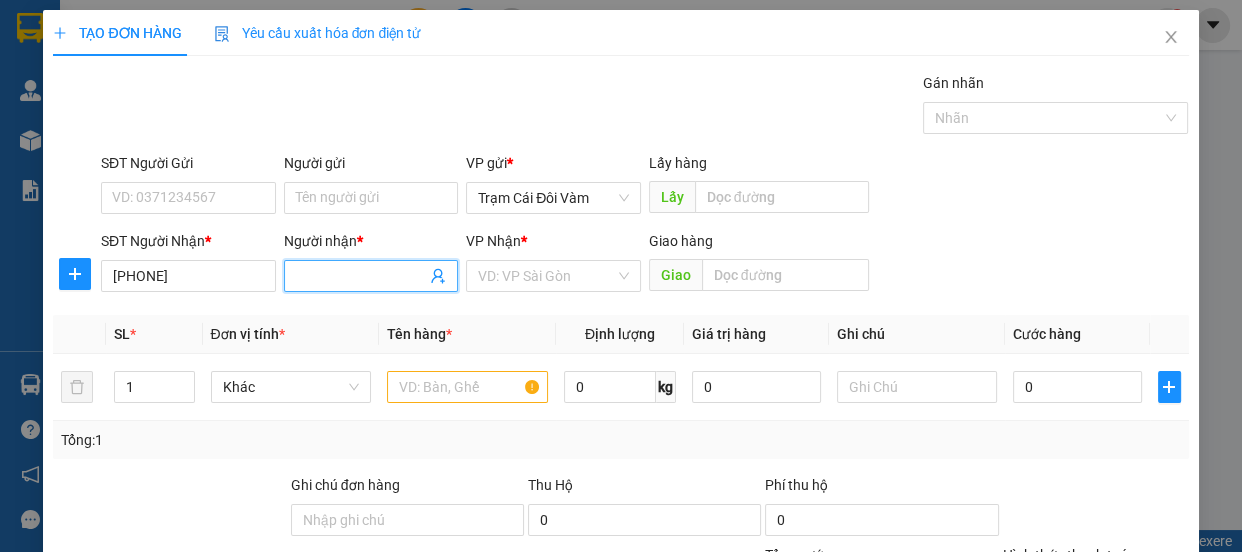 click on "Người nhận  *" at bounding box center [361, 276] 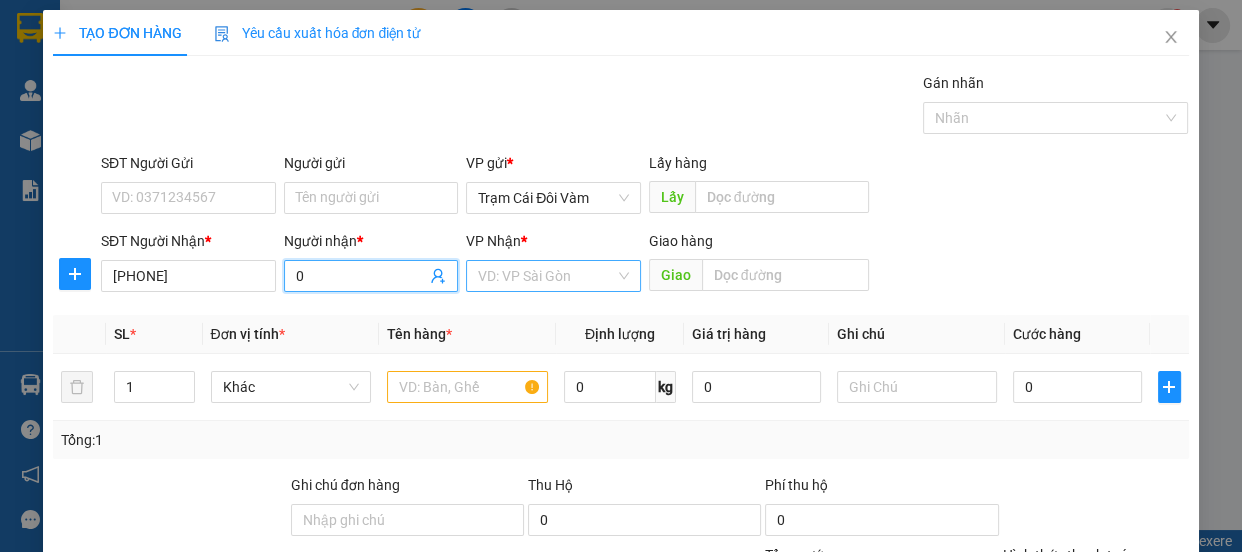 type on "0" 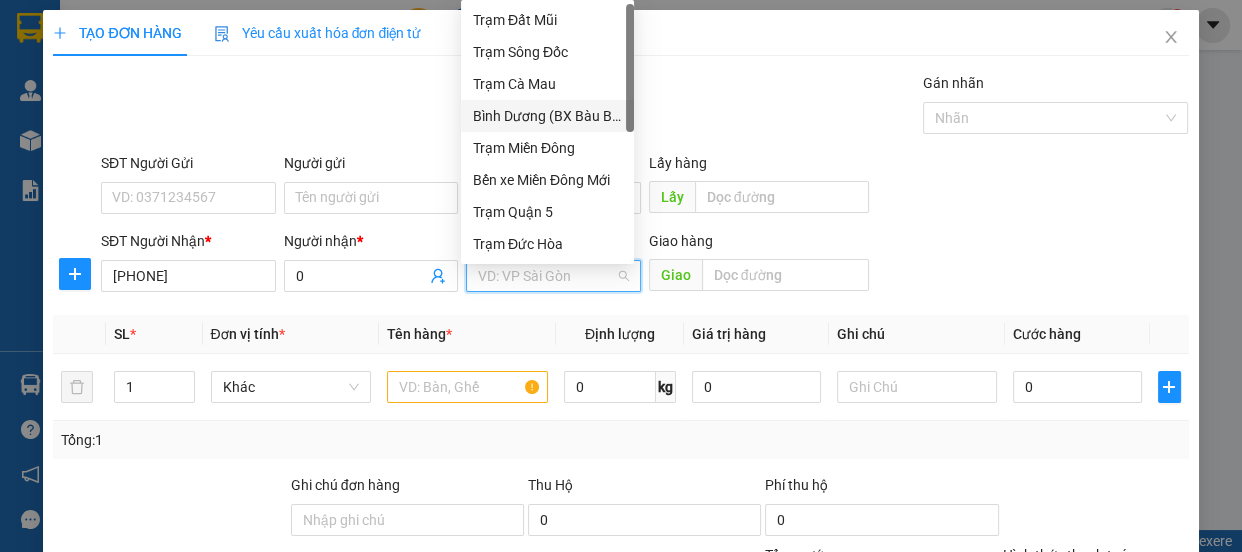 click on "Bình Dương (BX Bàu Bàng)" at bounding box center (547, 116) 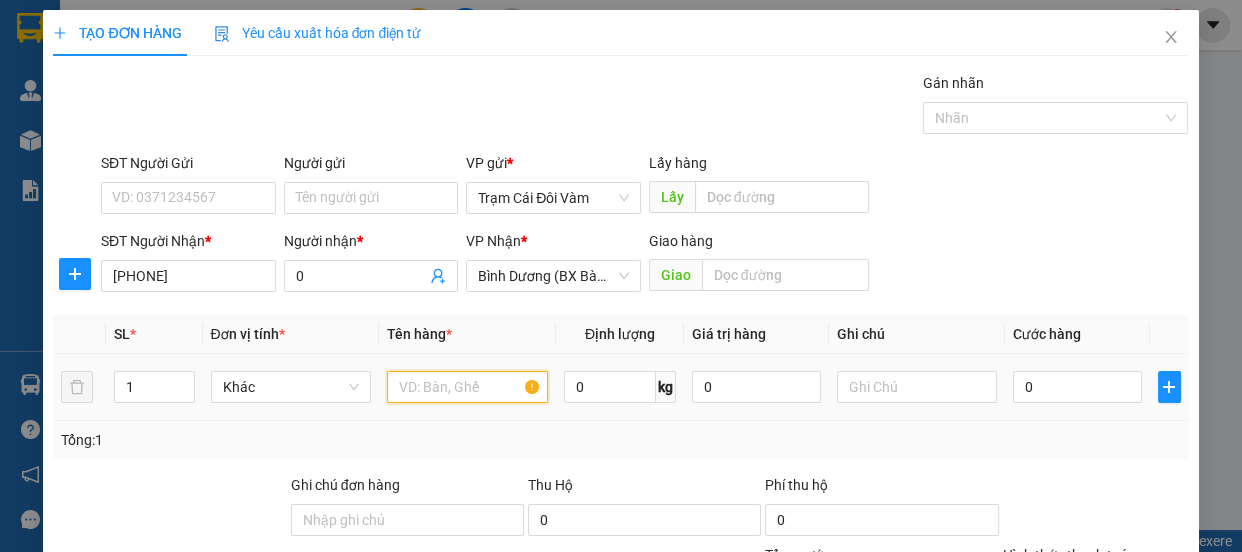 click at bounding box center (467, 387) 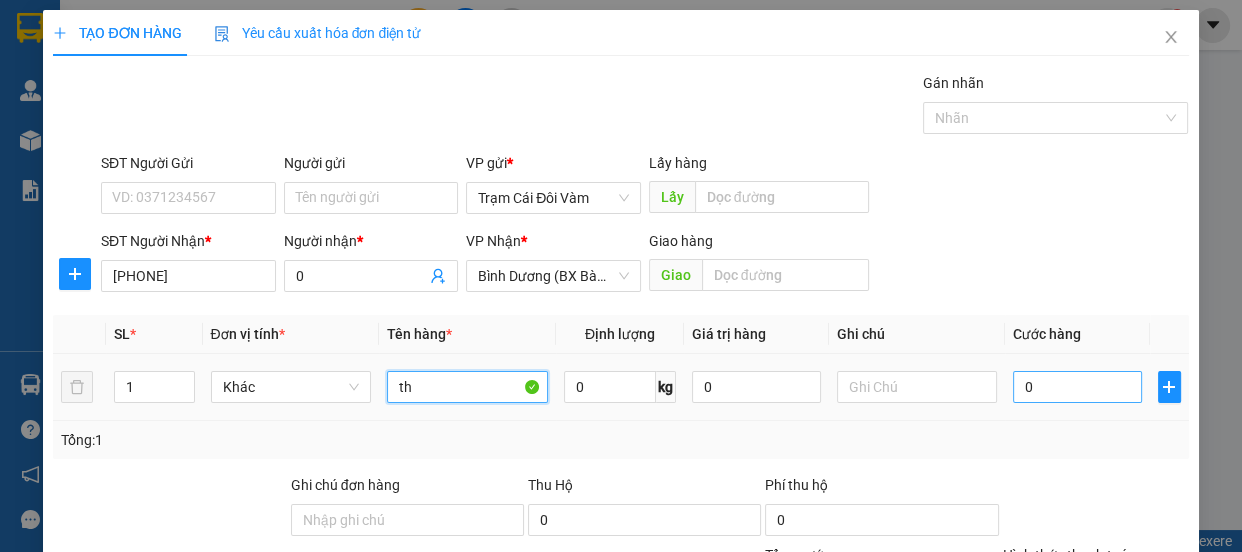 type on "th" 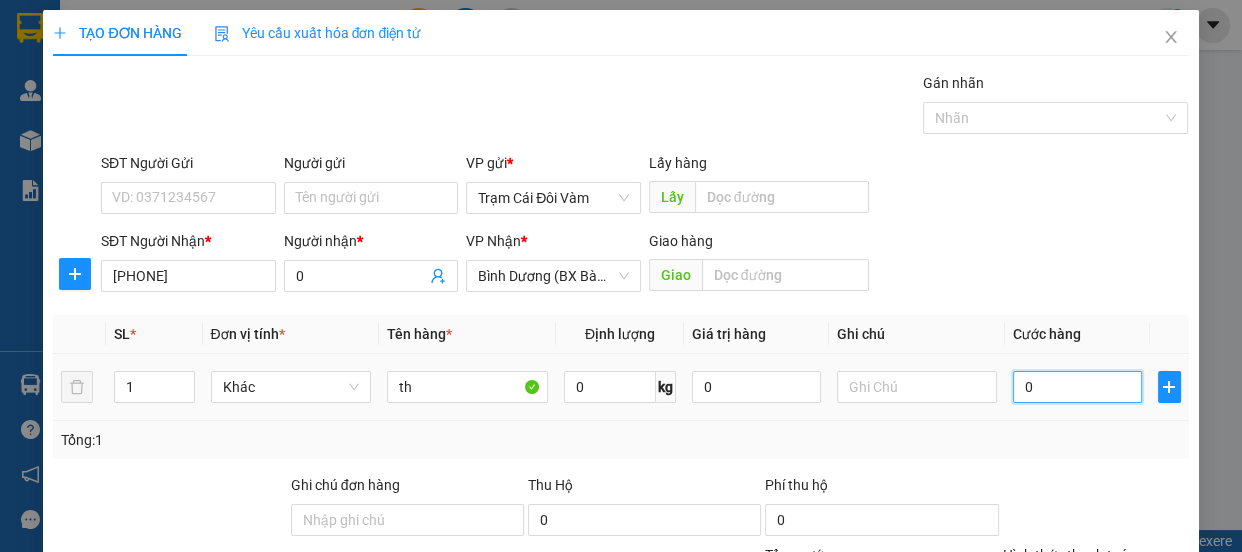 click on "0" at bounding box center [1077, 387] 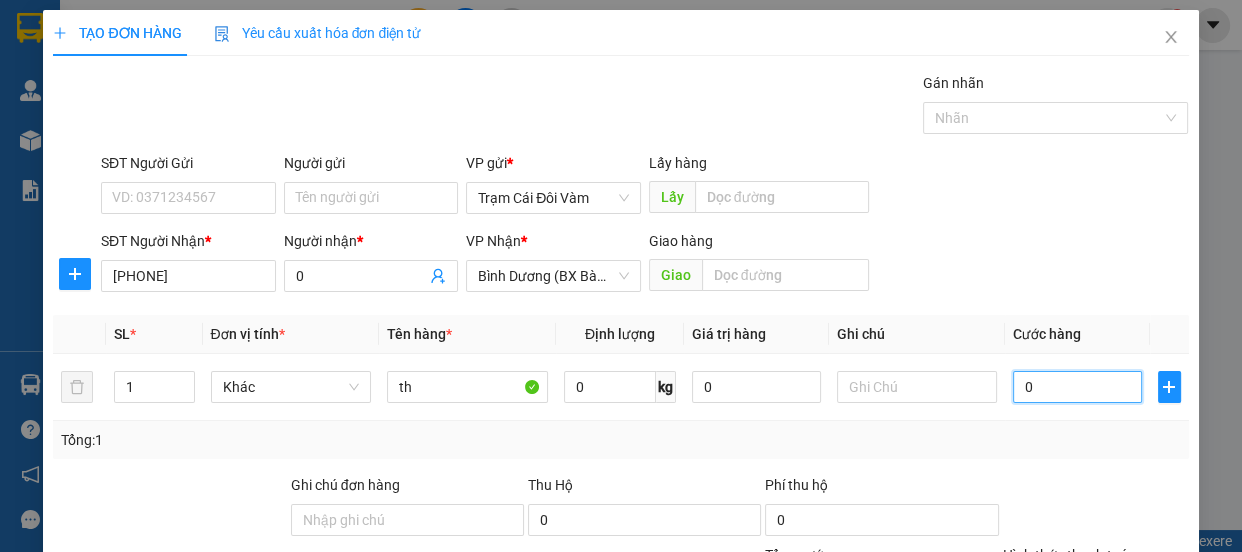type on "1" 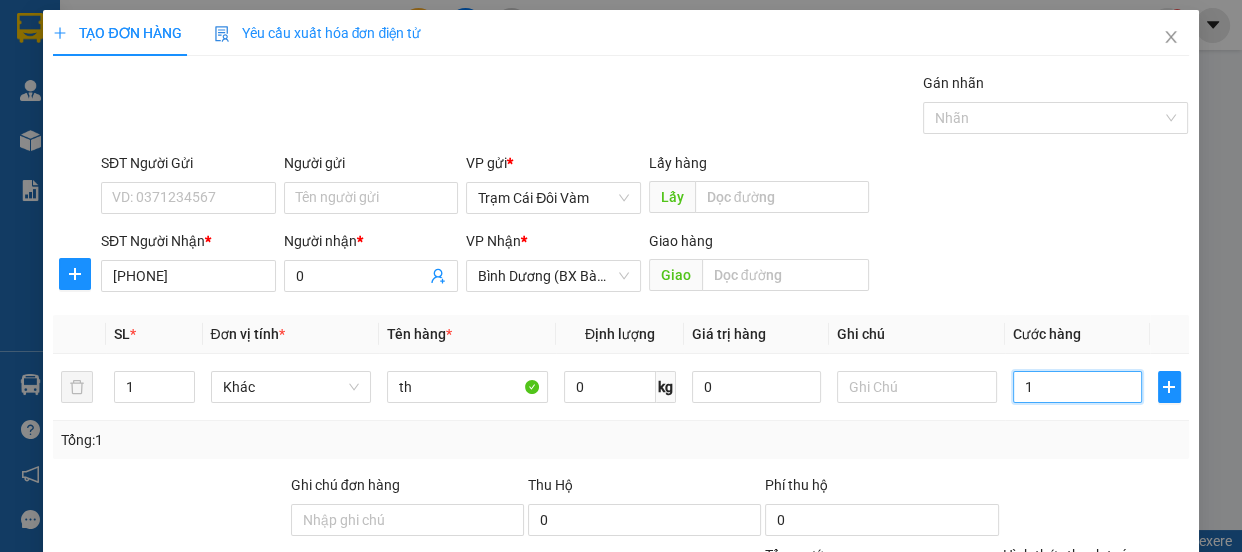 type on "10" 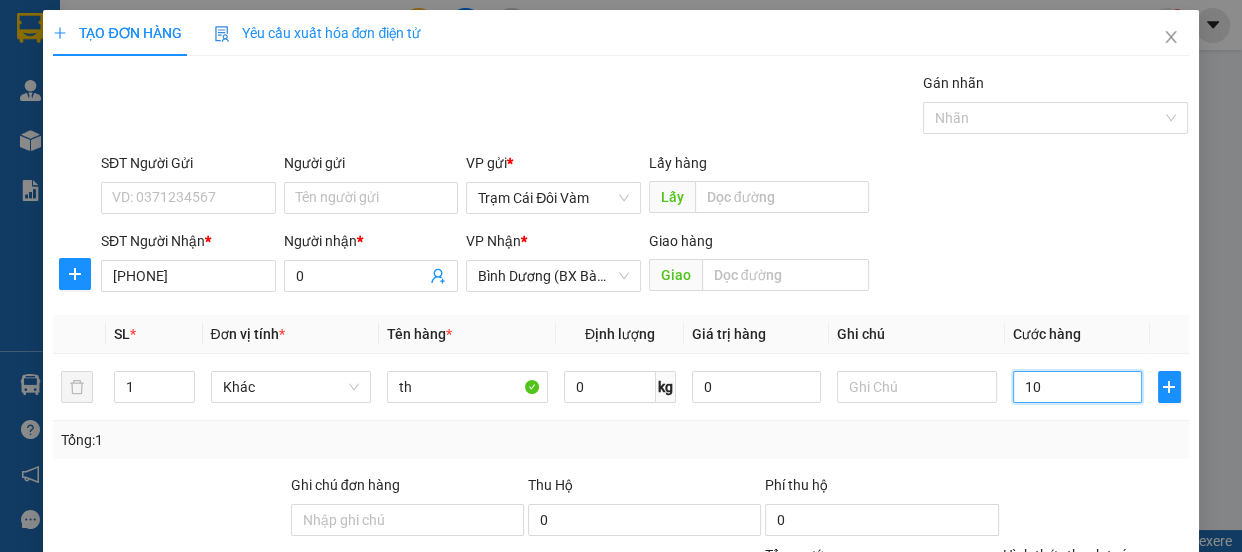 type on "100" 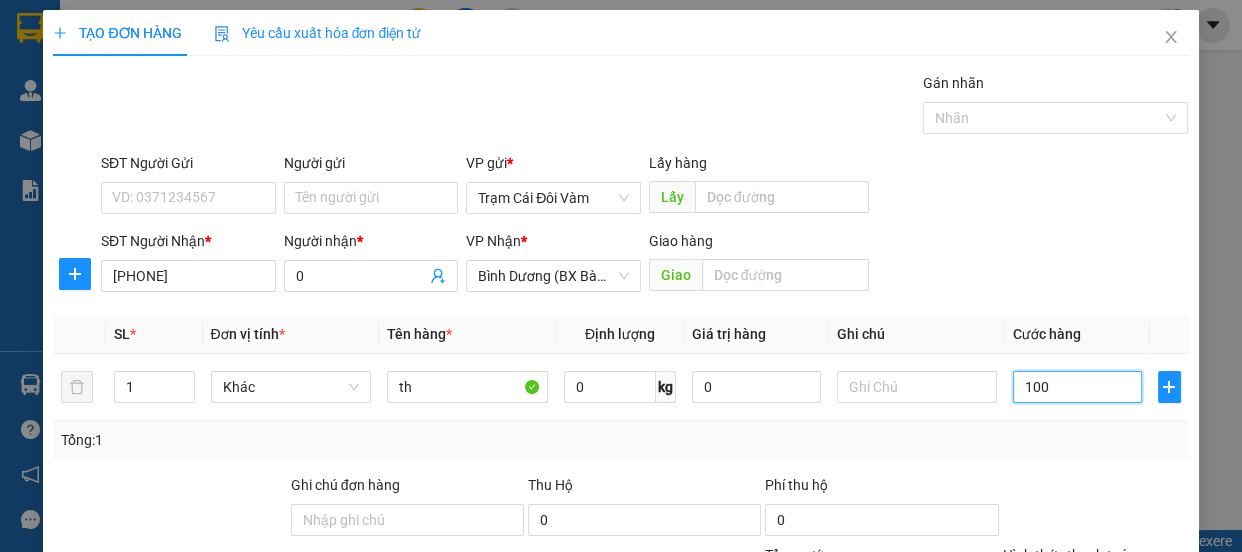 type on "100" 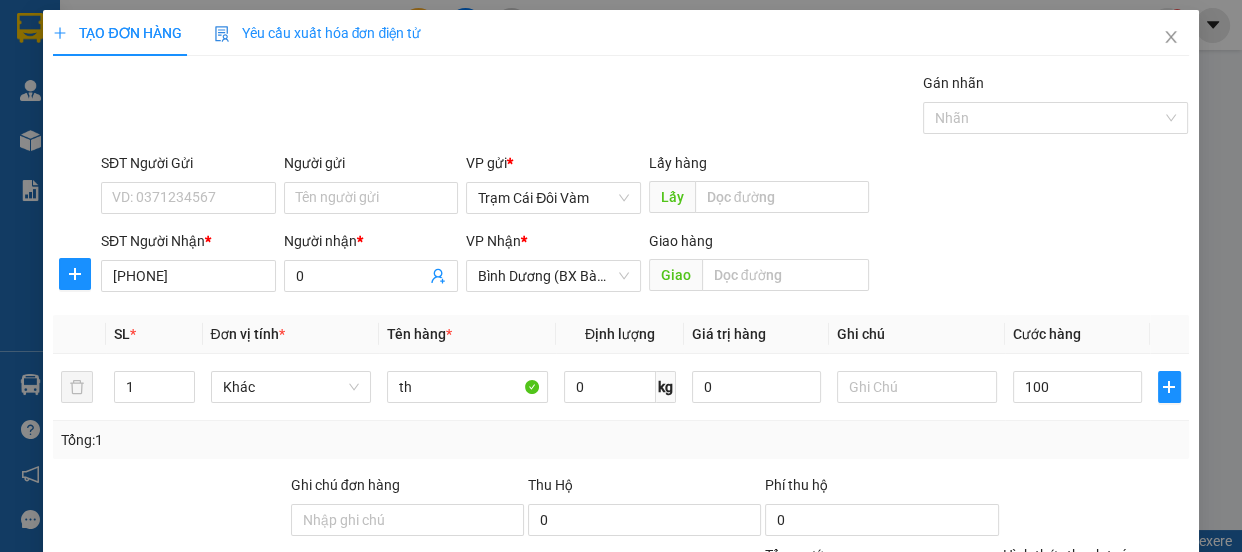 type on "100.000" 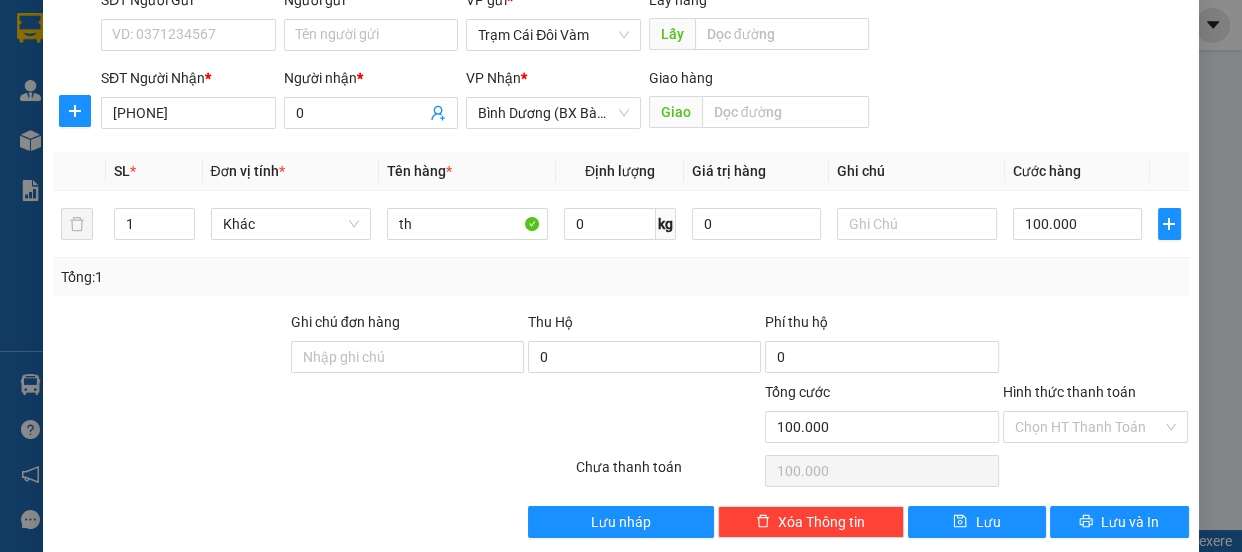 scroll, scrollTop: 187, scrollLeft: 0, axis: vertical 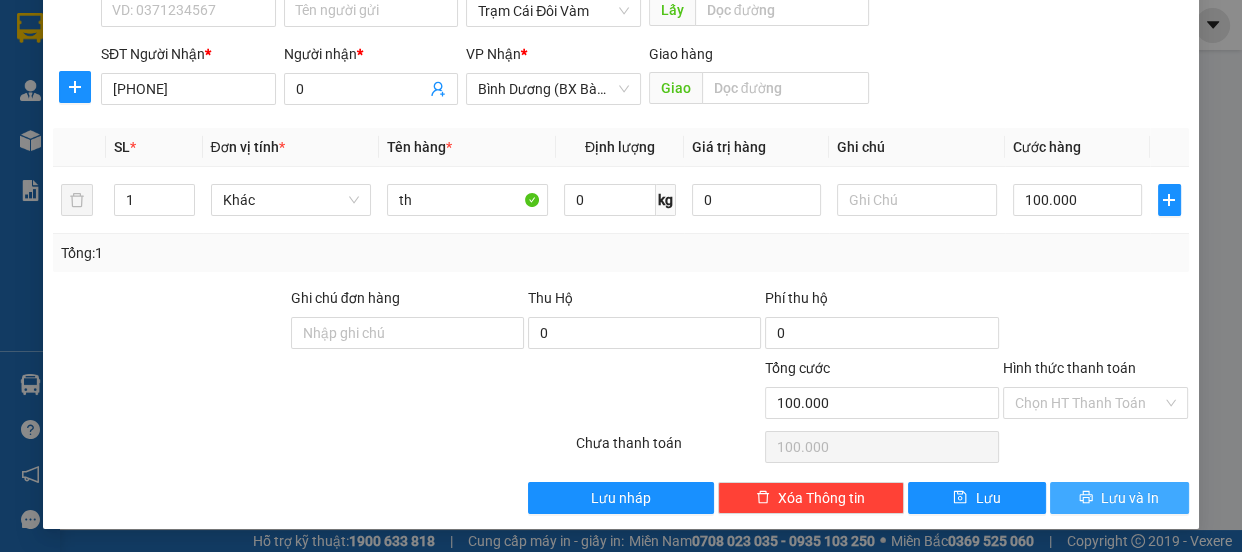 click on "Lưu và In" at bounding box center (1130, 498) 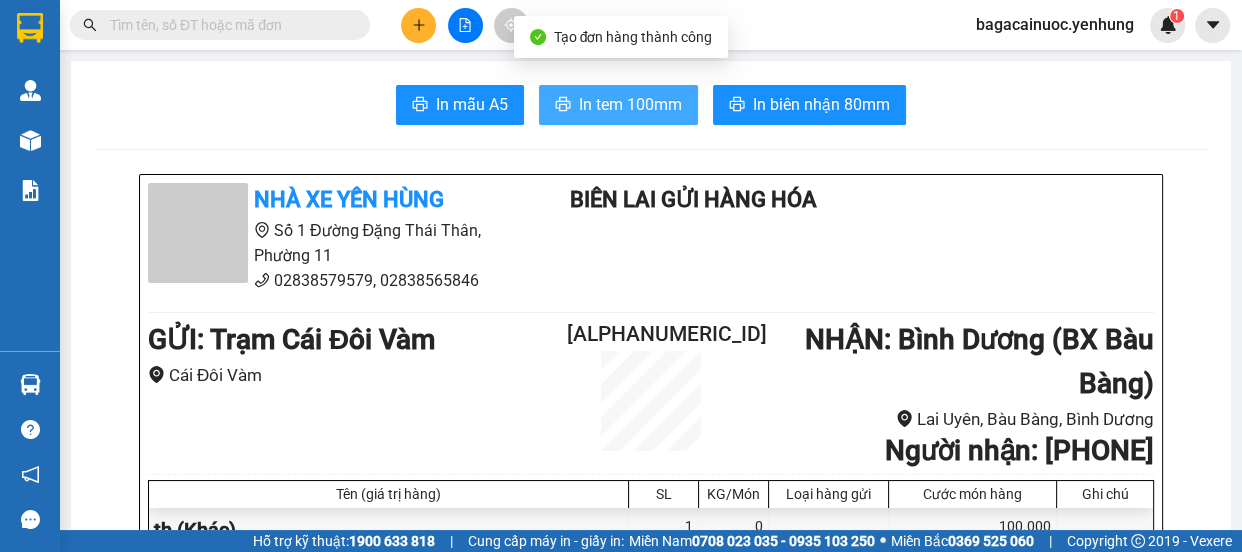 click on "In tem 100mm" at bounding box center (630, 104) 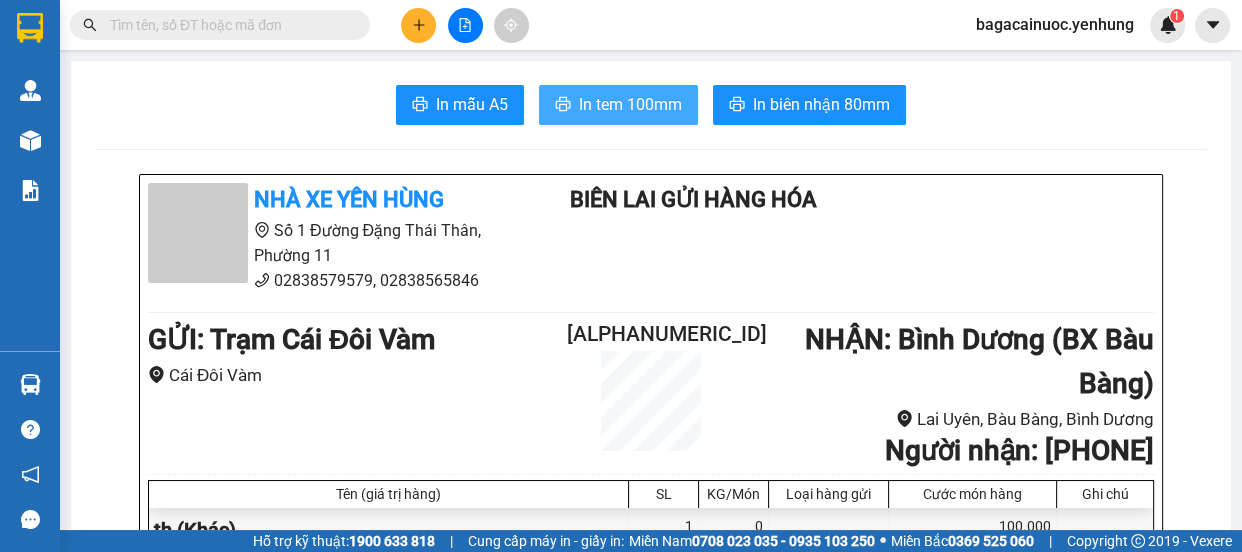 scroll, scrollTop: 0, scrollLeft: 0, axis: both 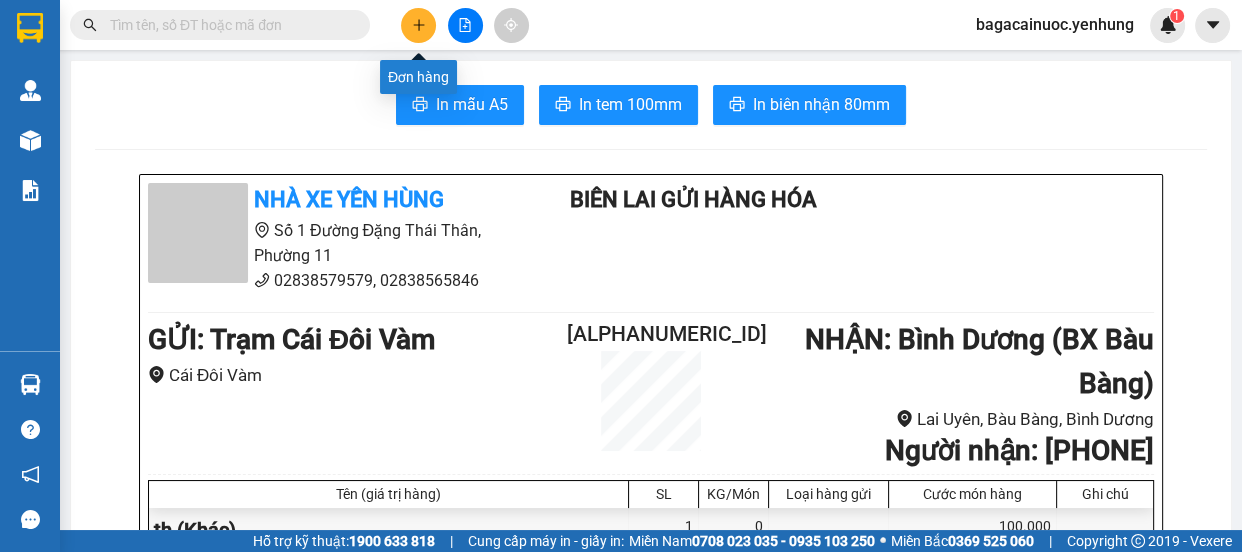 click 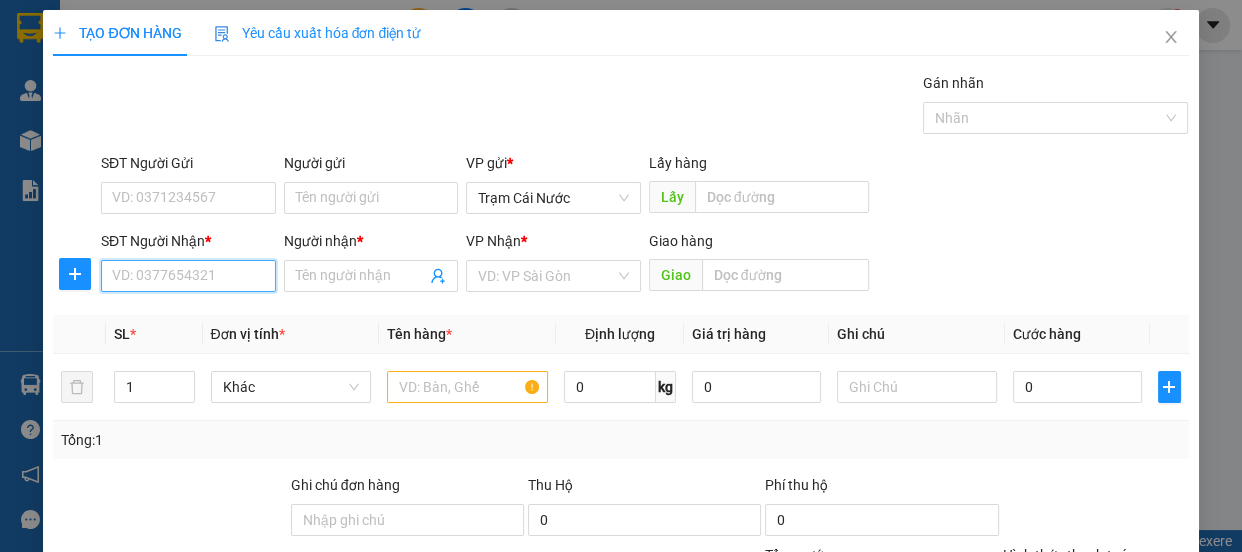 click on "SĐT Người Nhận  *" at bounding box center (188, 276) 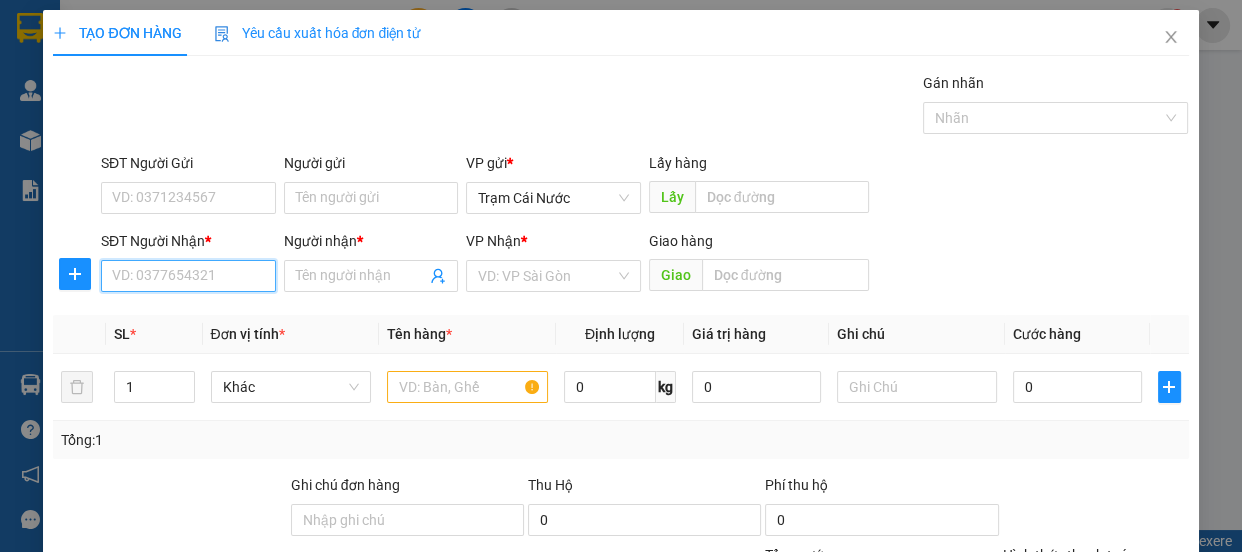 click on "SĐT Người Nhận  *" at bounding box center (188, 276) 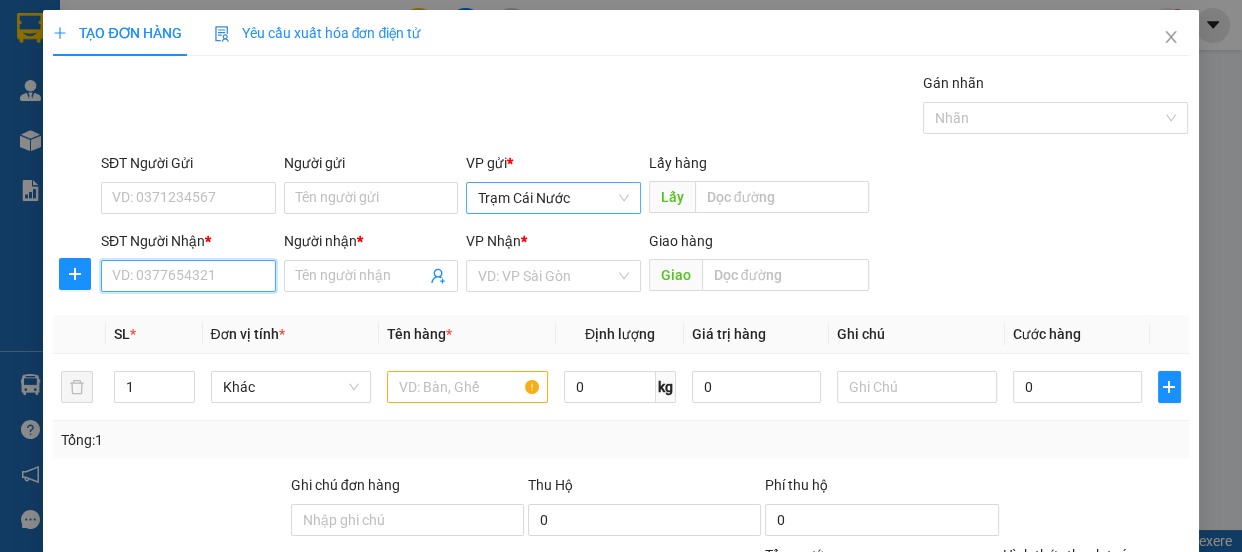 click on "Trạm Cái Nước" at bounding box center [553, 198] 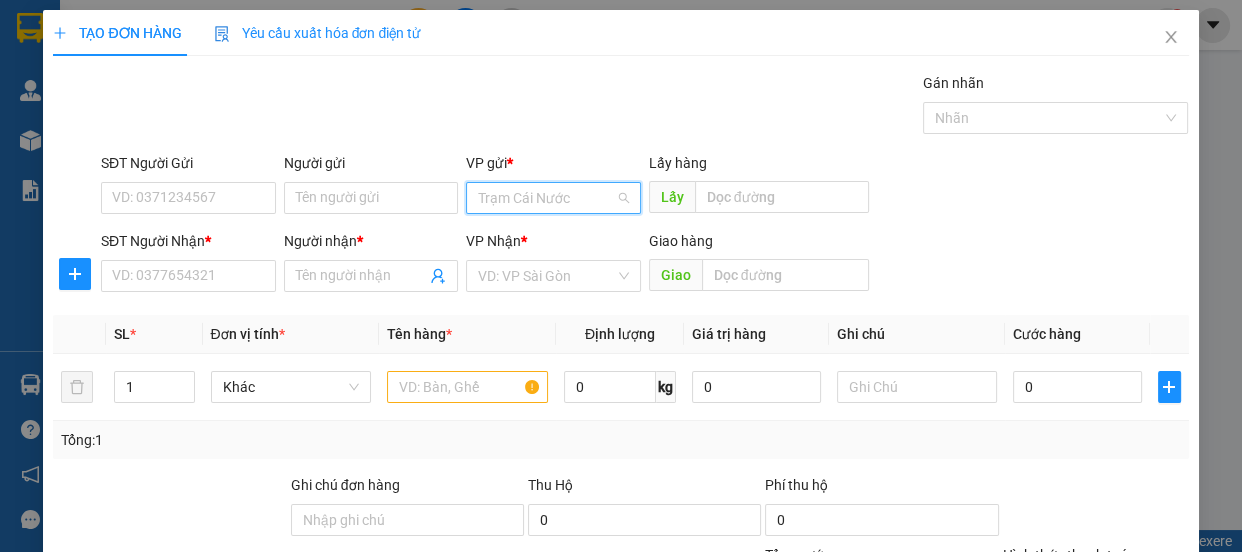 scroll, scrollTop: 160, scrollLeft: 0, axis: vertical 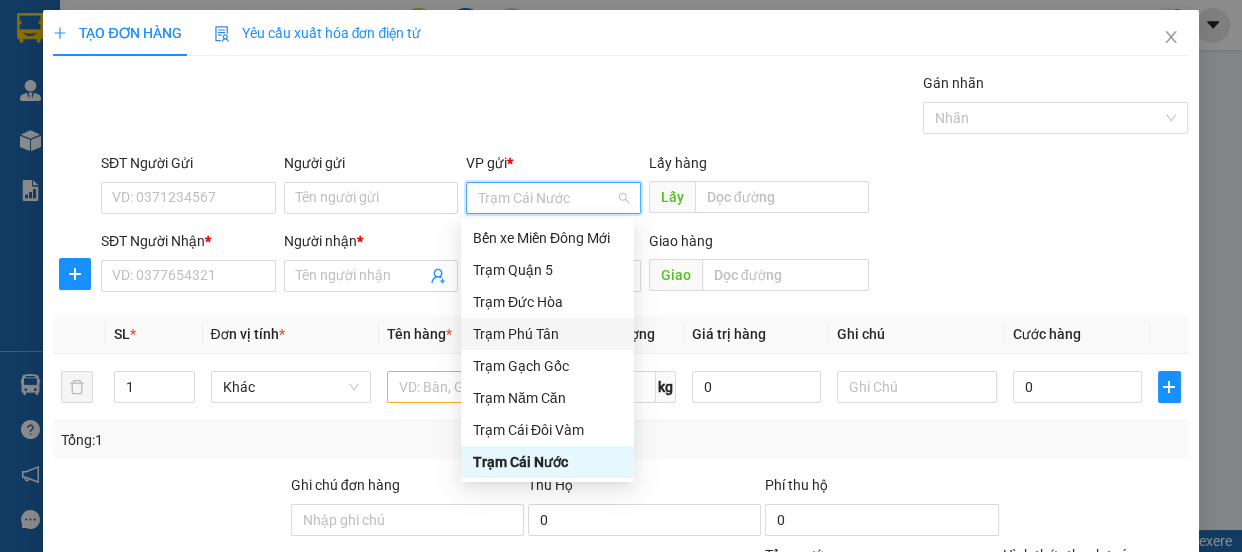 click on "Trạm Phú Tân" at bounding box center (547, 334) 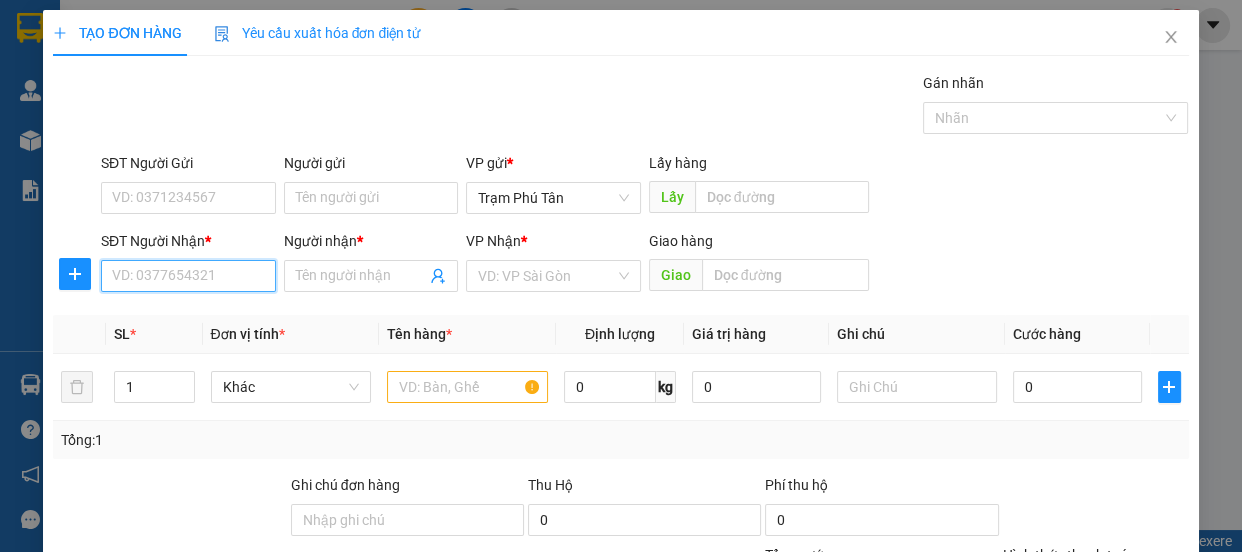 click on "SĐT Người Nhận  *" at bounding box center [188, 276] 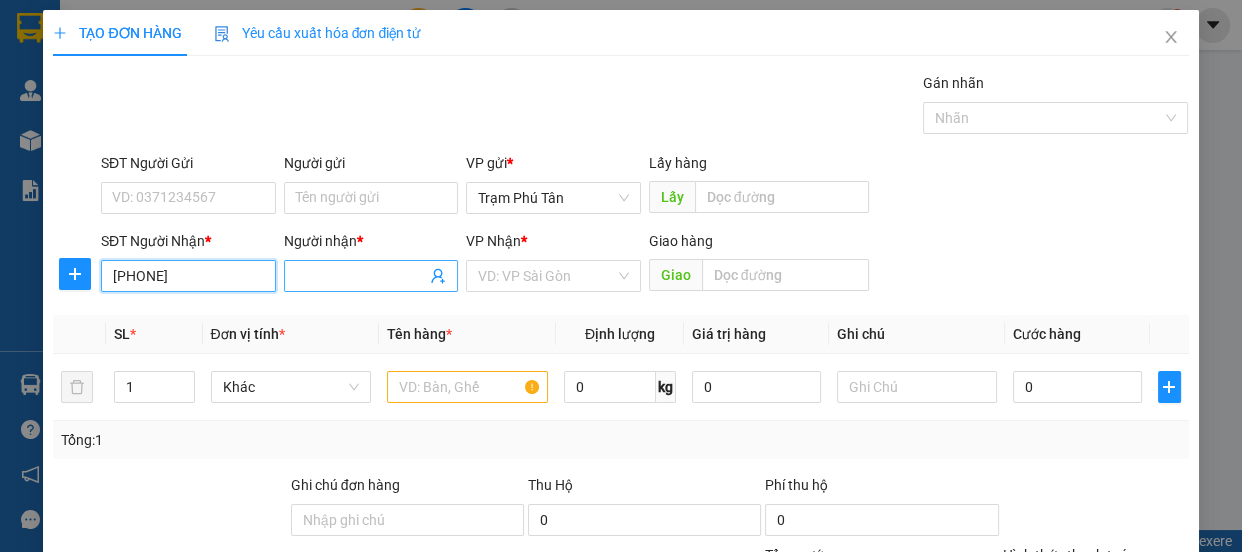 type on "[PHONE]" 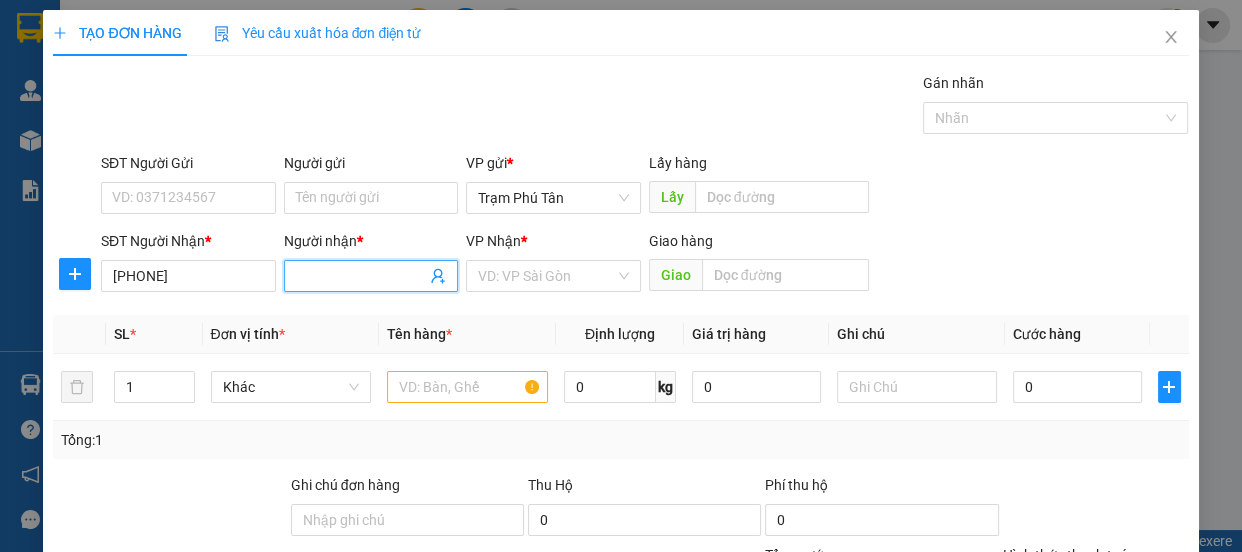 click on "Người nhận  *" at bounding box center [361, 276] 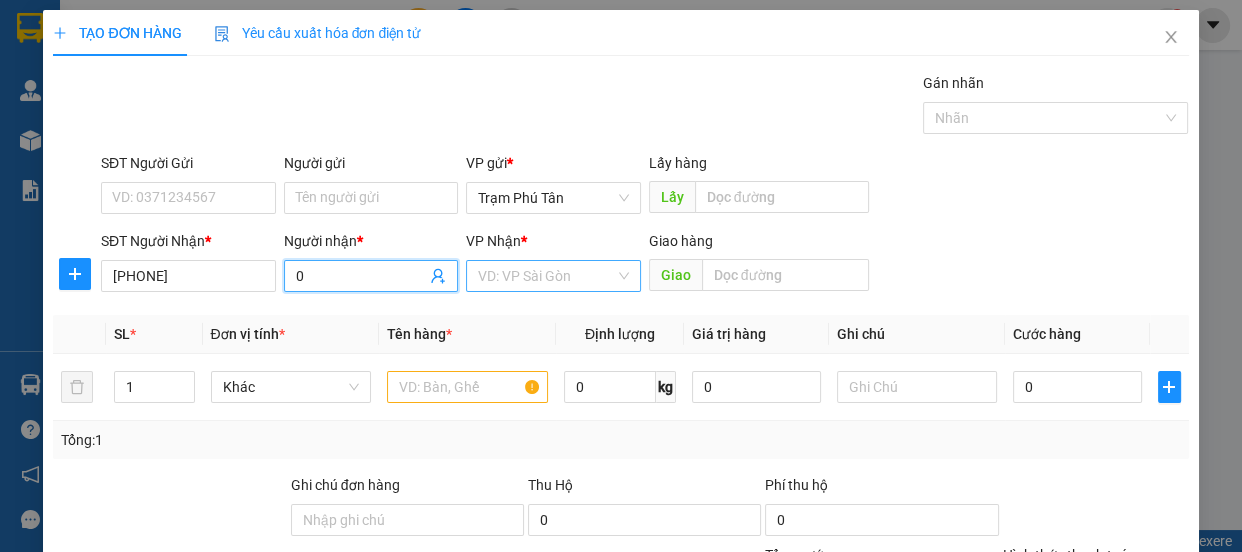 type on "0" 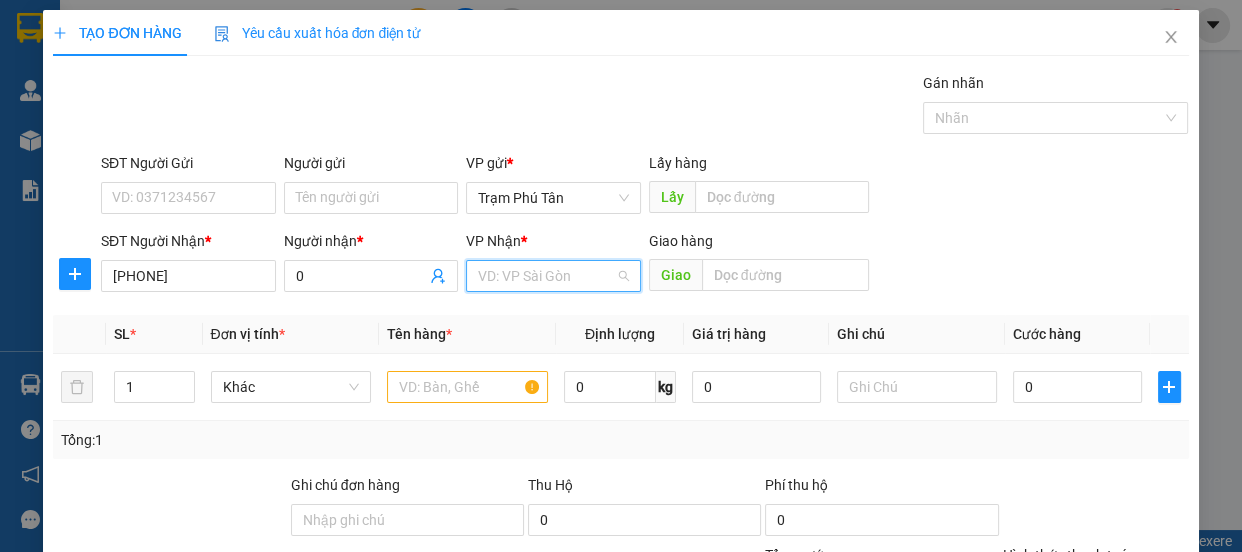 click at bounding box center (546, 276) 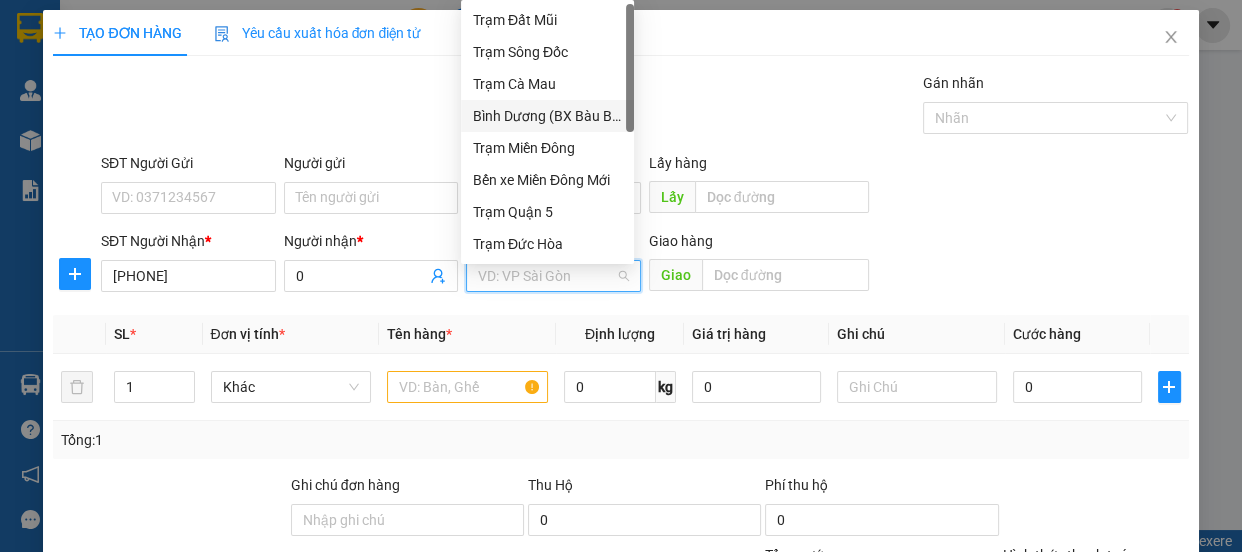 click on "Bình Dương (BX Bàu Bàng)" at bounding box center [547, 116] 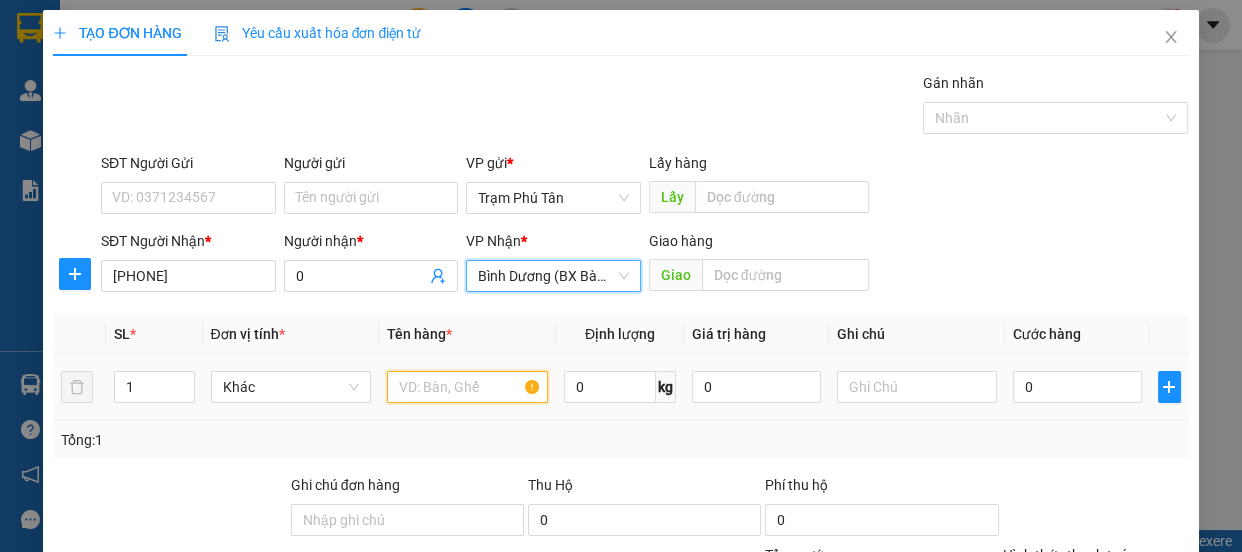 click at bounding box center [467, 387] 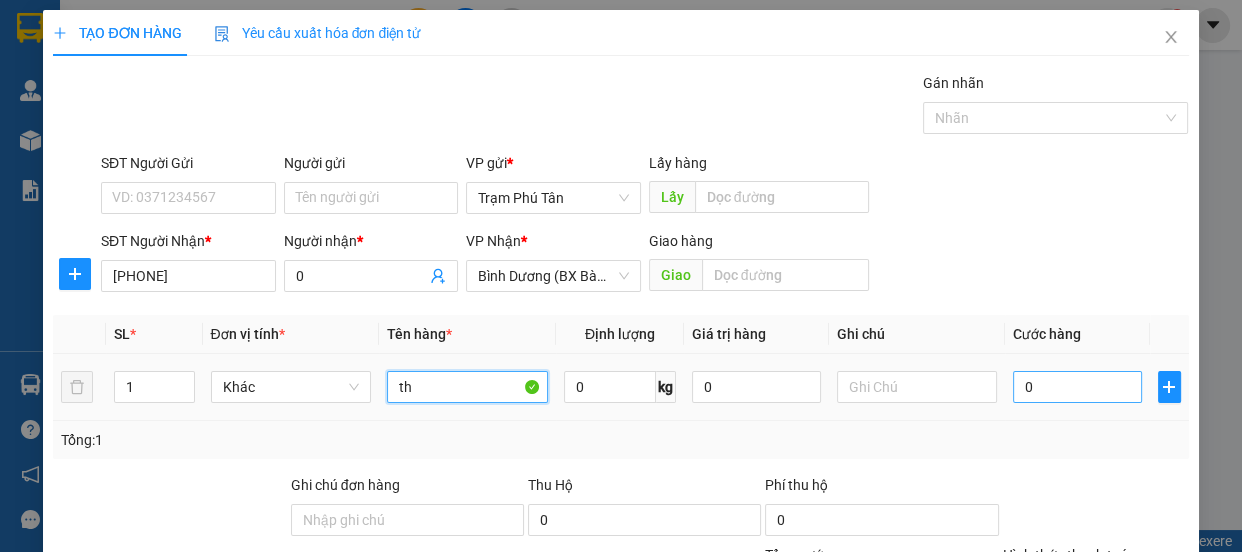 type on "th" 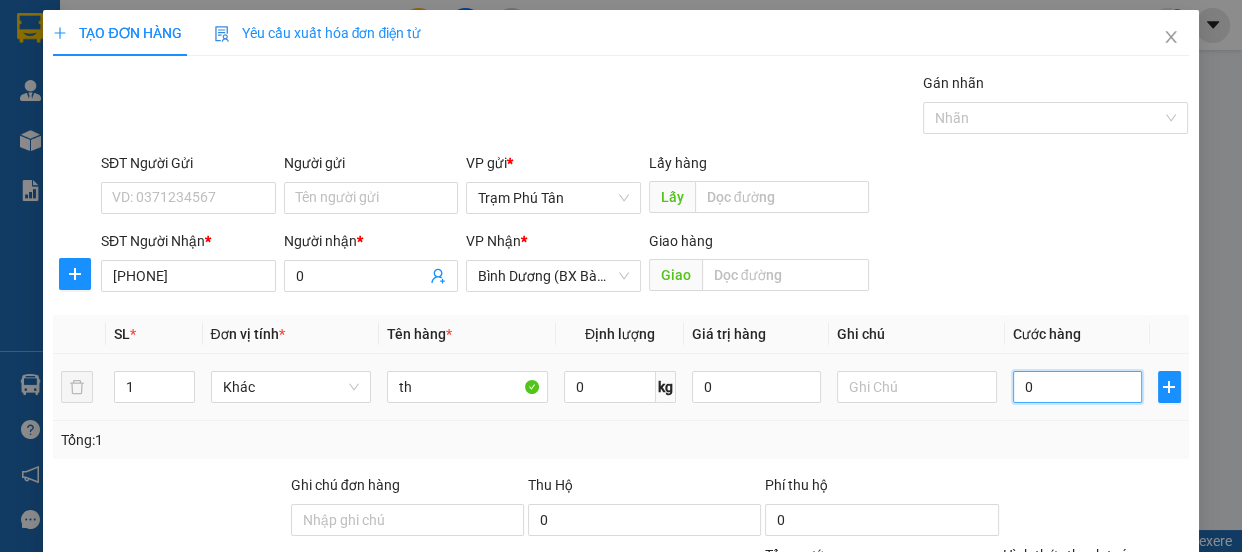 click on "0" at bounding box center (1077, 387) 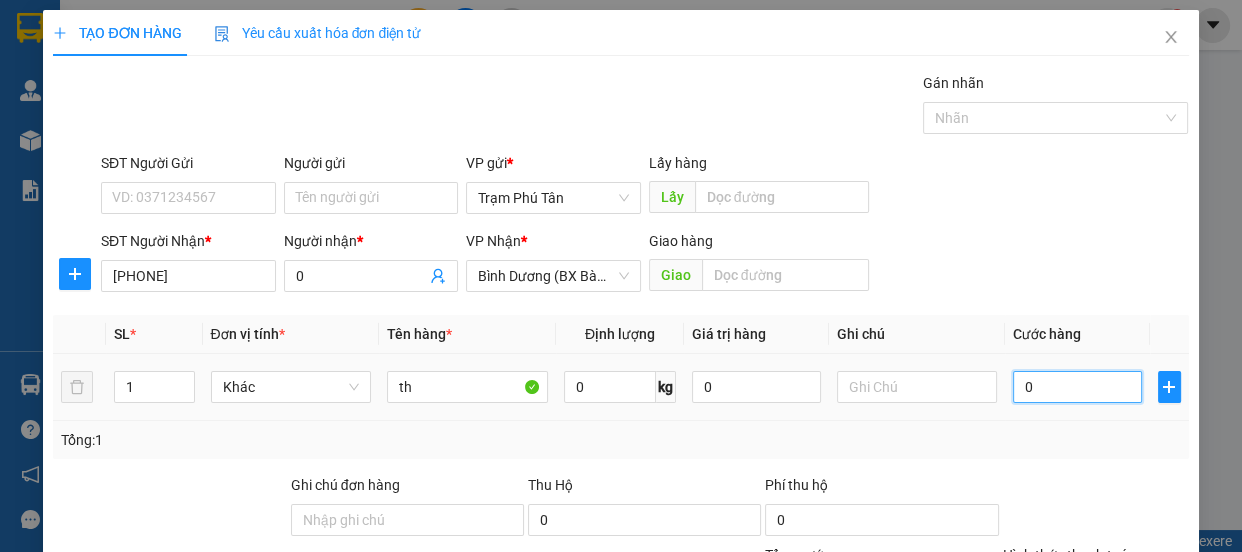 type on "5" 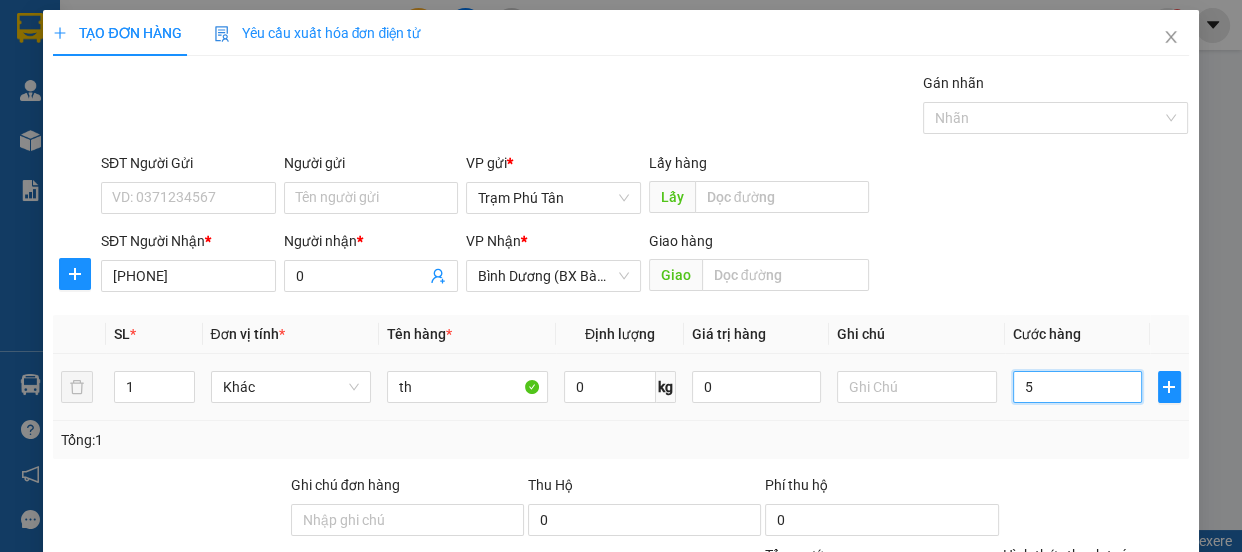 type on "0" 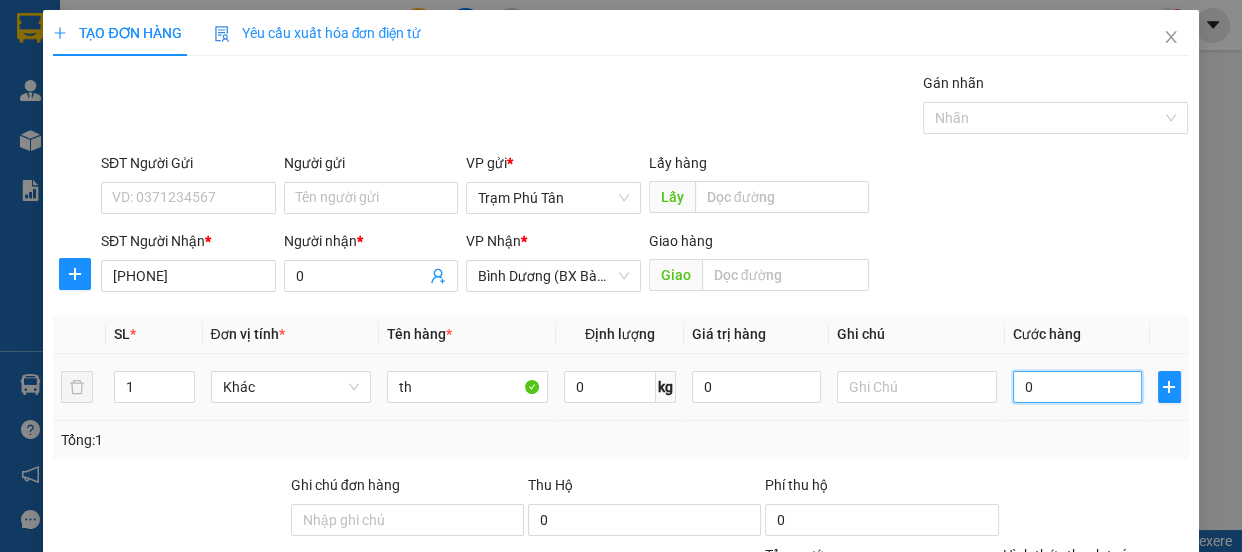 type on "08" 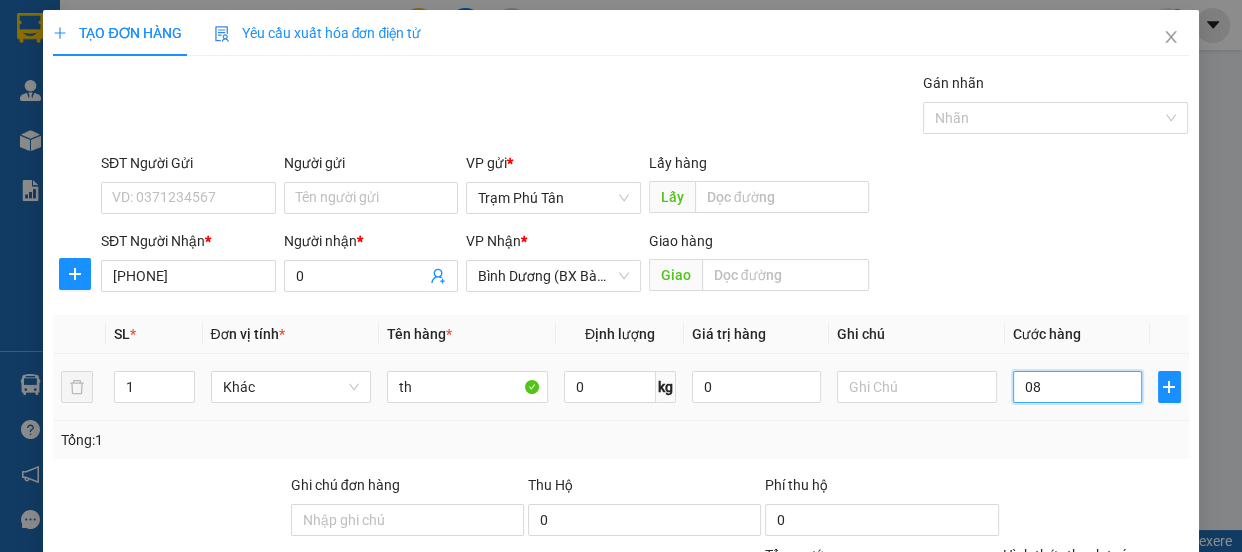 type on "080" 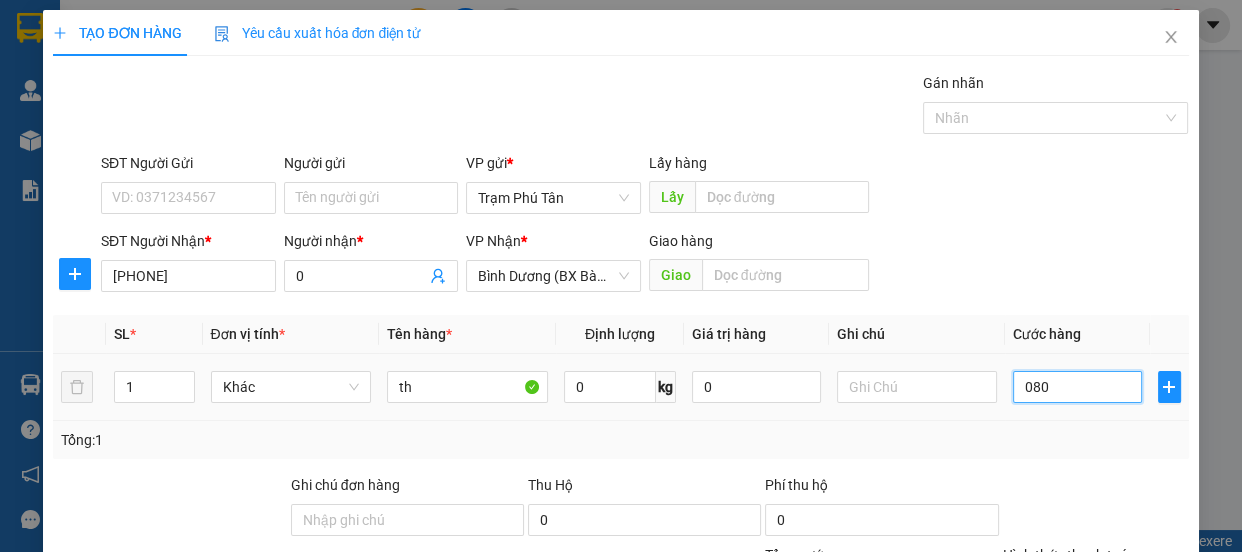 type on "80" 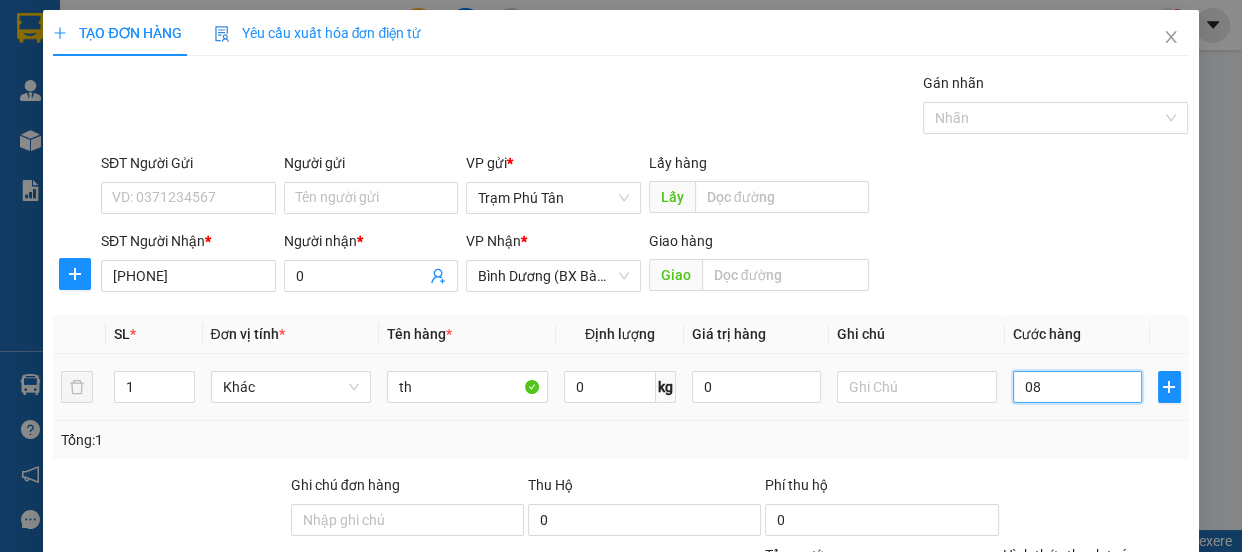 type on "0" 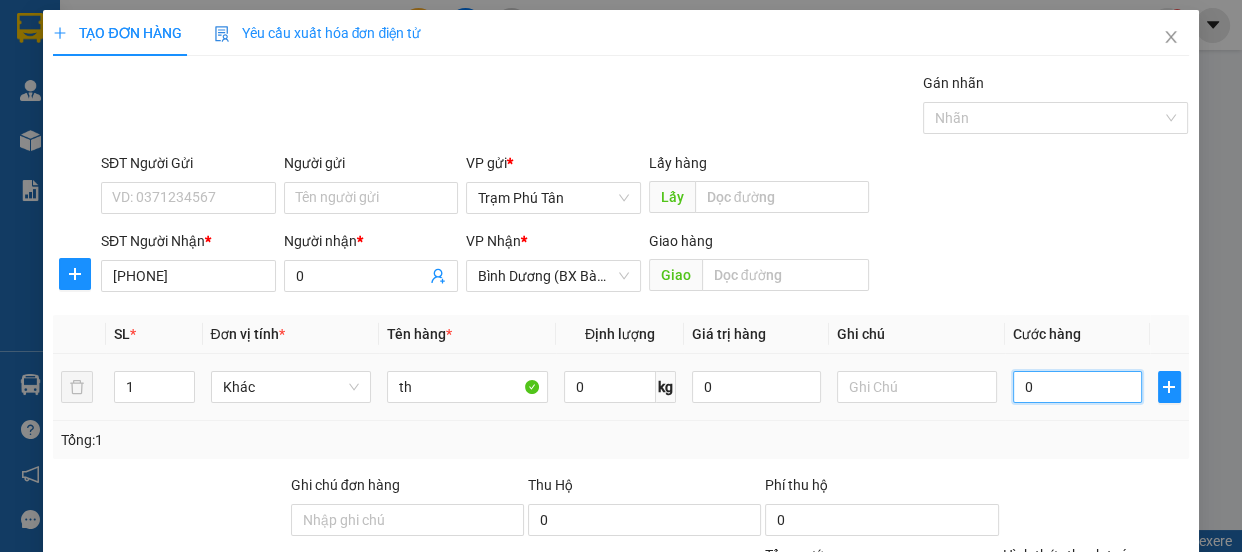 click on "0" at bounding box center [1077, 387] 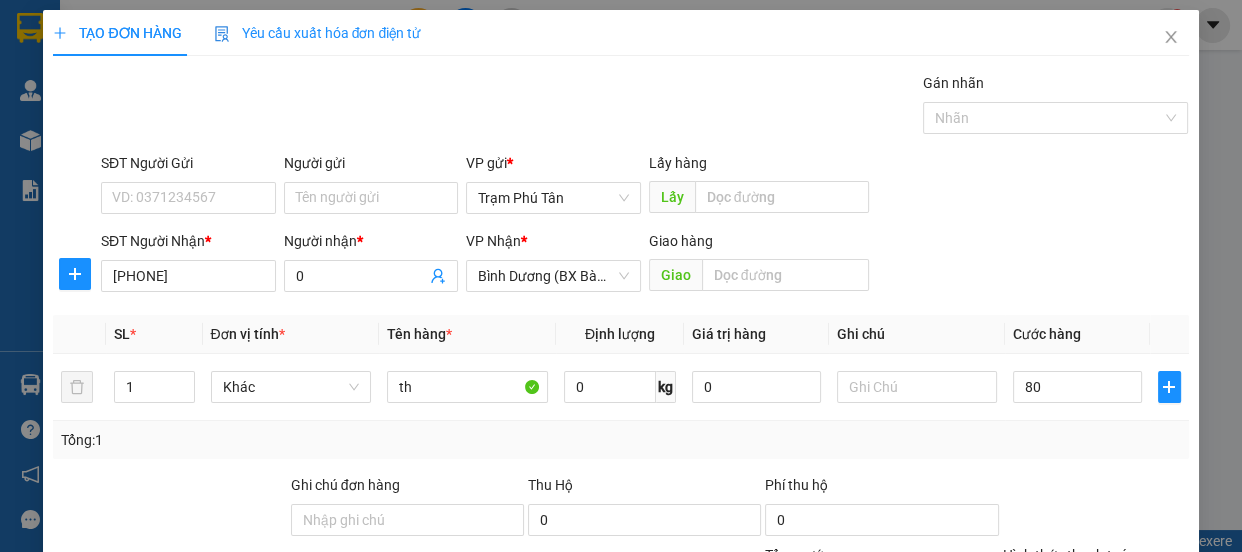 type on "80.000" 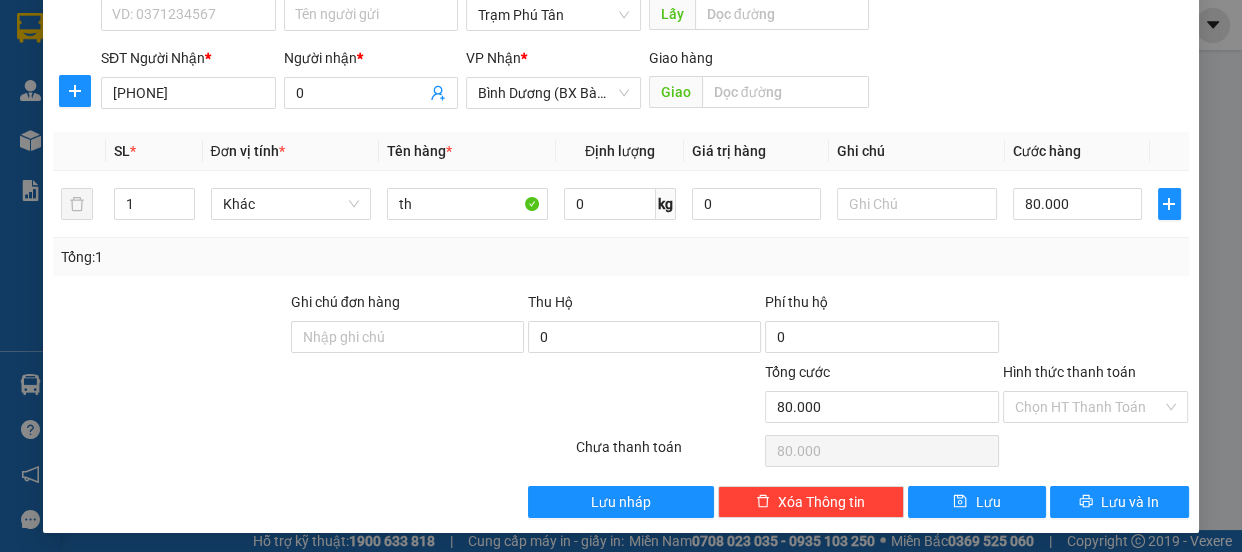 scroll, scrollTop: 187, scrollLeft: 0, axis: vertical 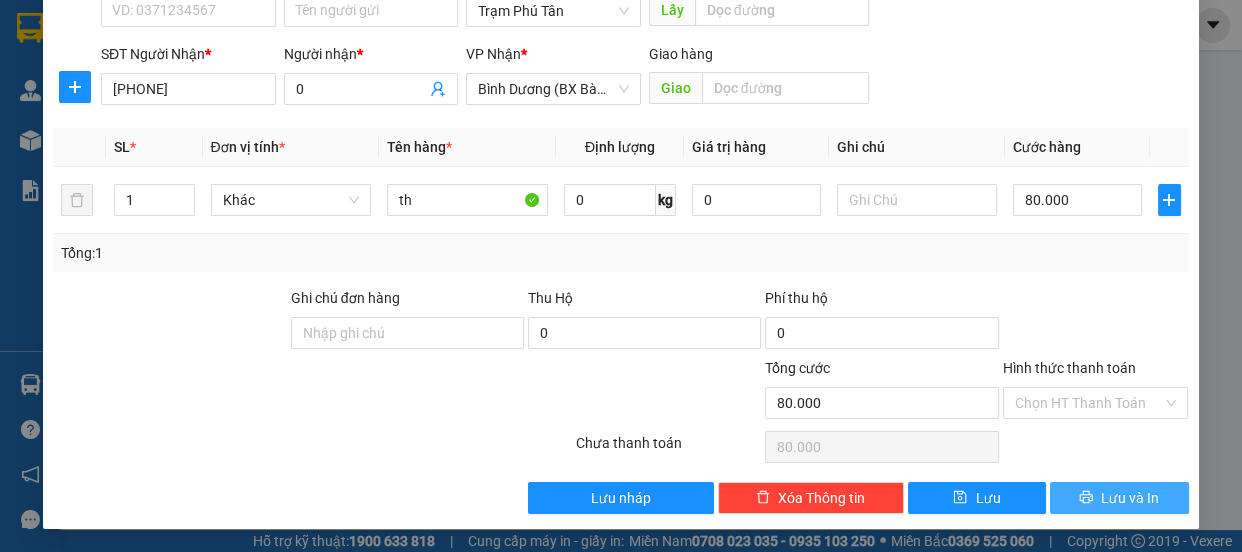 click on "Lưu và In" at bounding box center (1130, 498) 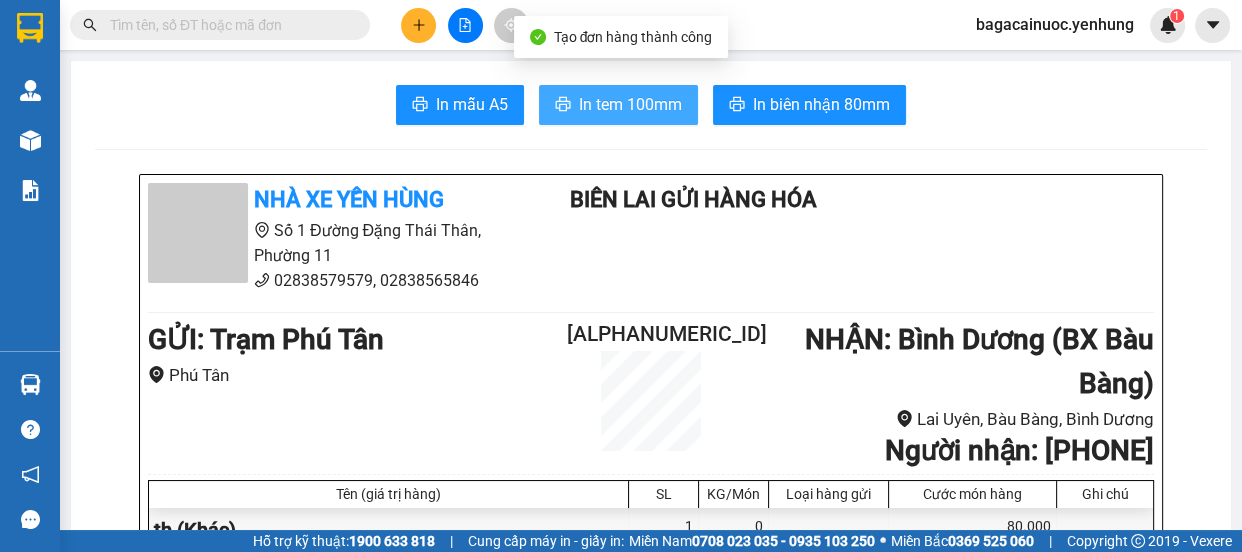 click on "In tem 100mm" at bounding box center [630, 104] 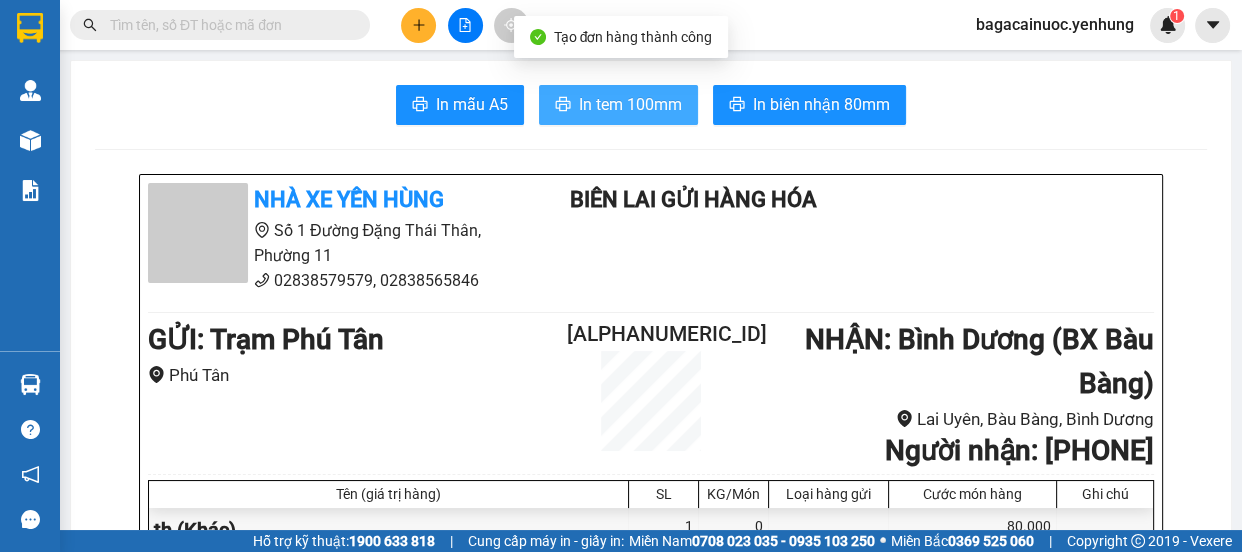 scroll, scrollTop: 0, scrollLeft: 0, axis: both 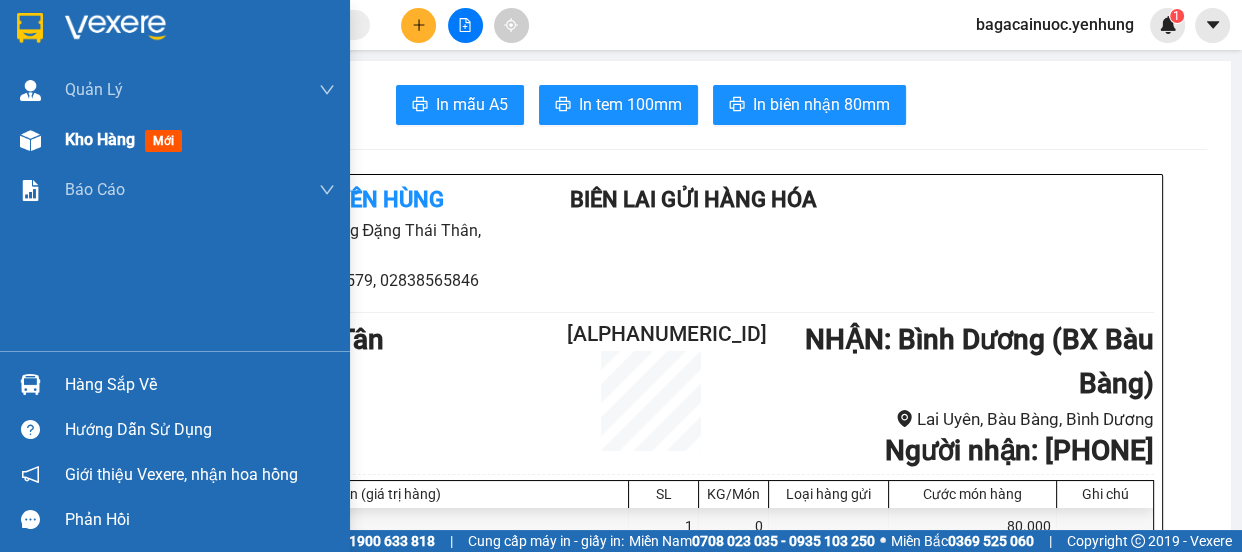 click on "Kho hàng" at bounding box center [100, 139] 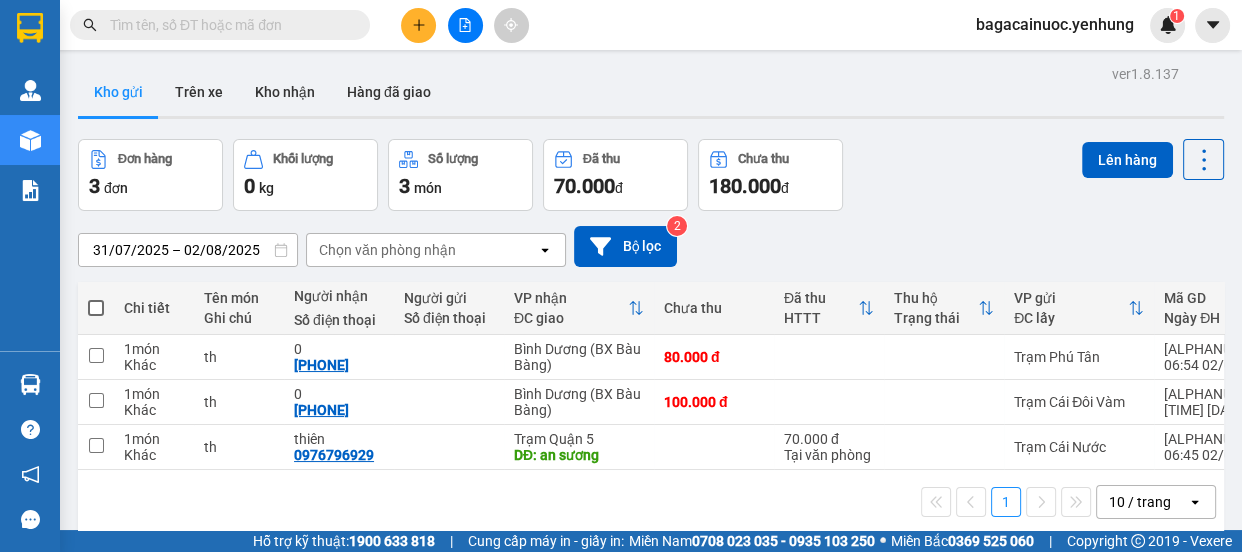 click at bounding box center [96, 308] 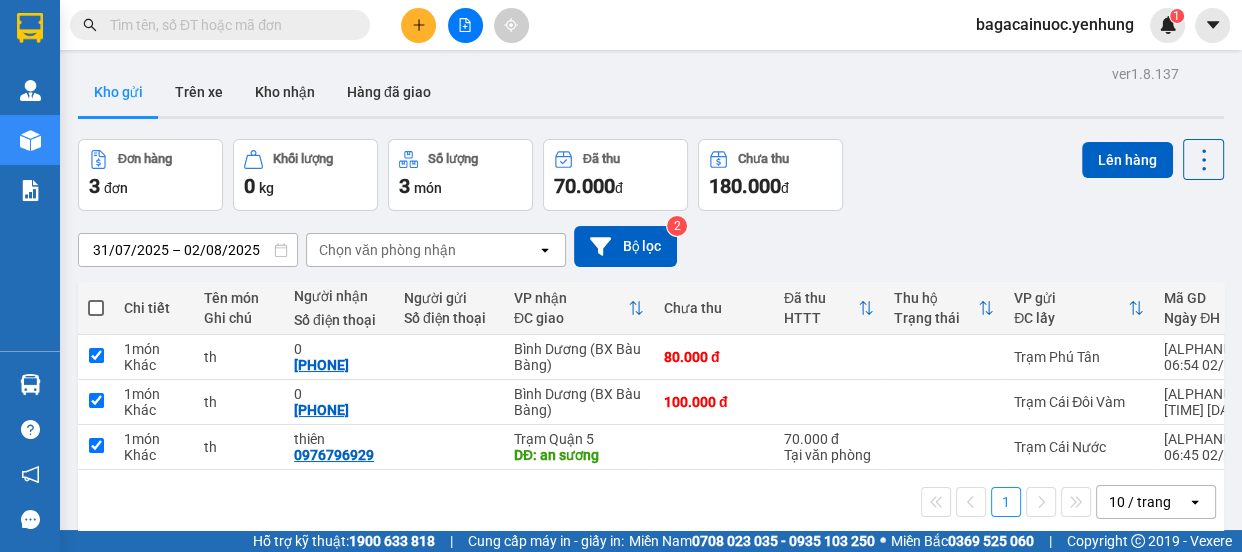 checkbox on "true" 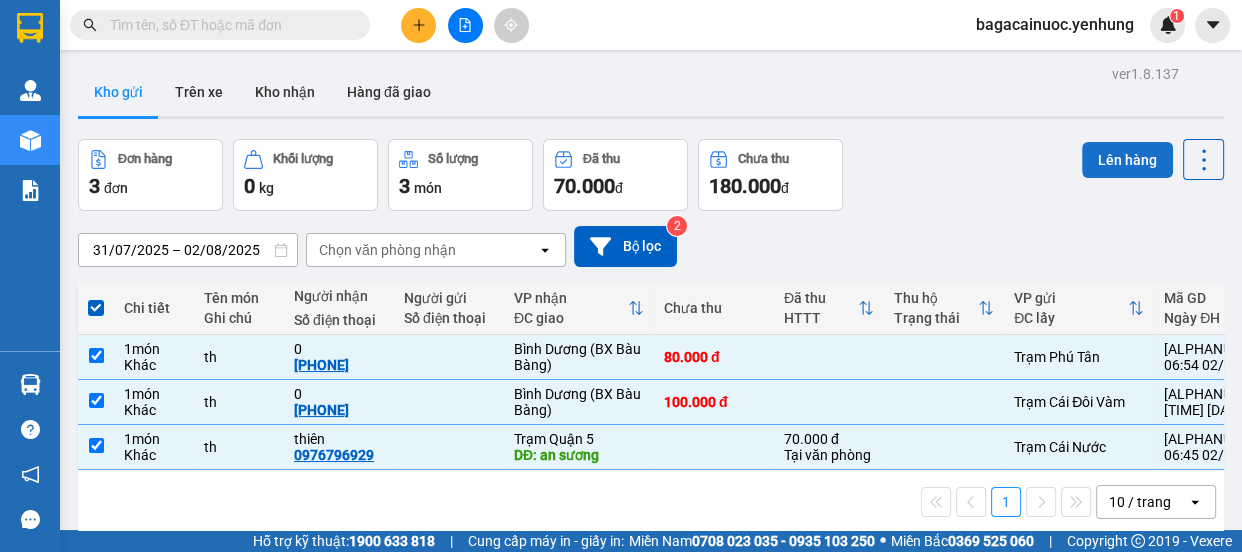 click on "Lên hàng" at bounding box center [1127, 160] 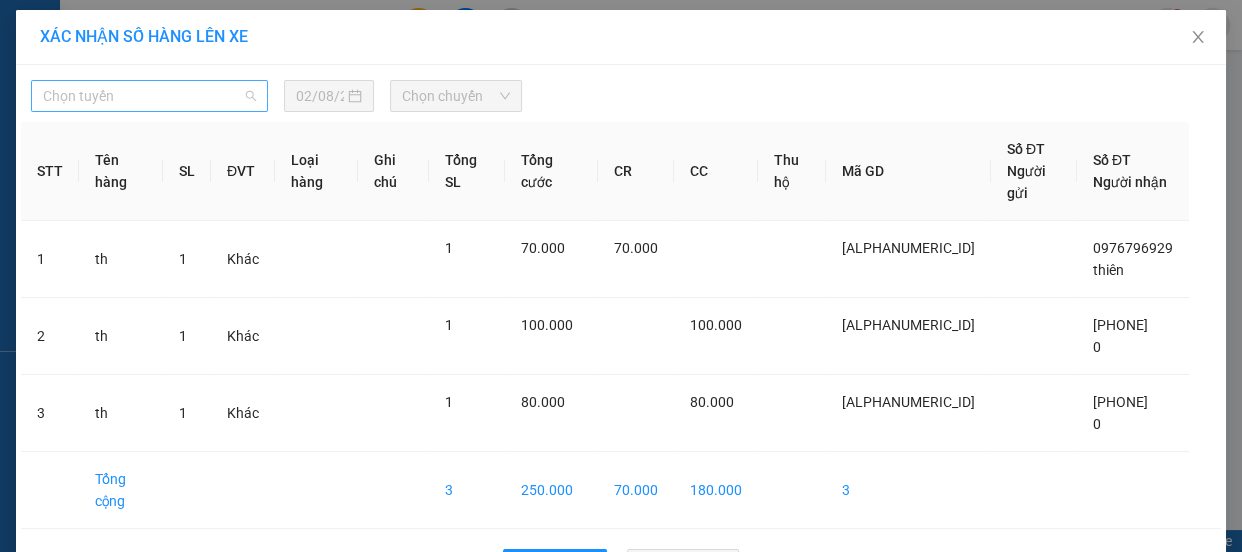 click on "Chọn tuyến" at bounding box center [149, 96] 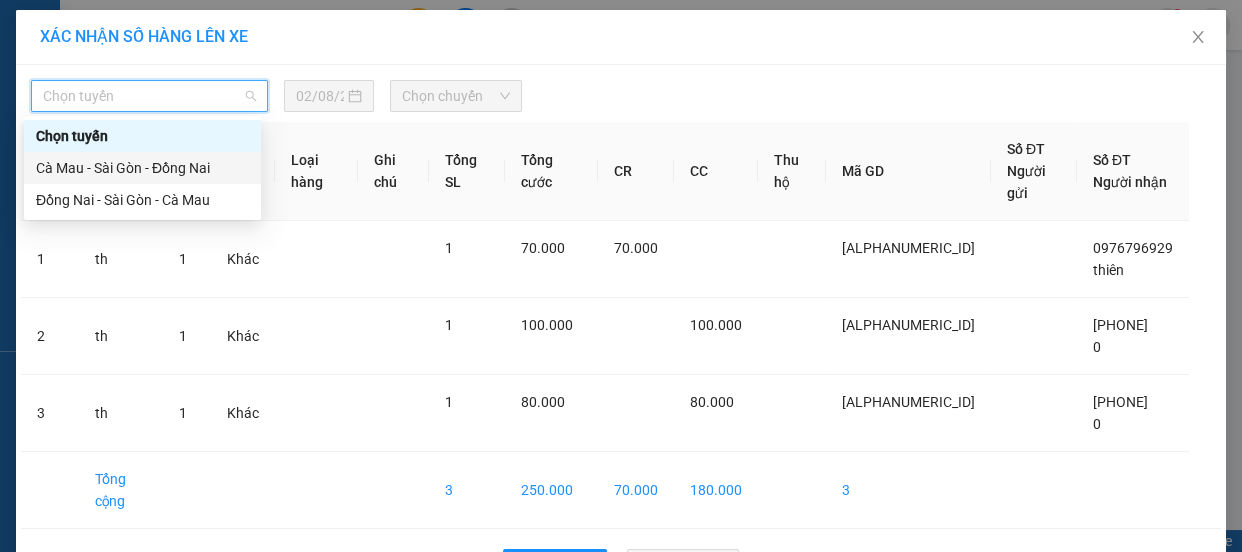 click on "Cà Mau - Sài Gòn - Đồng Nai" at bounding box center (142, 168) 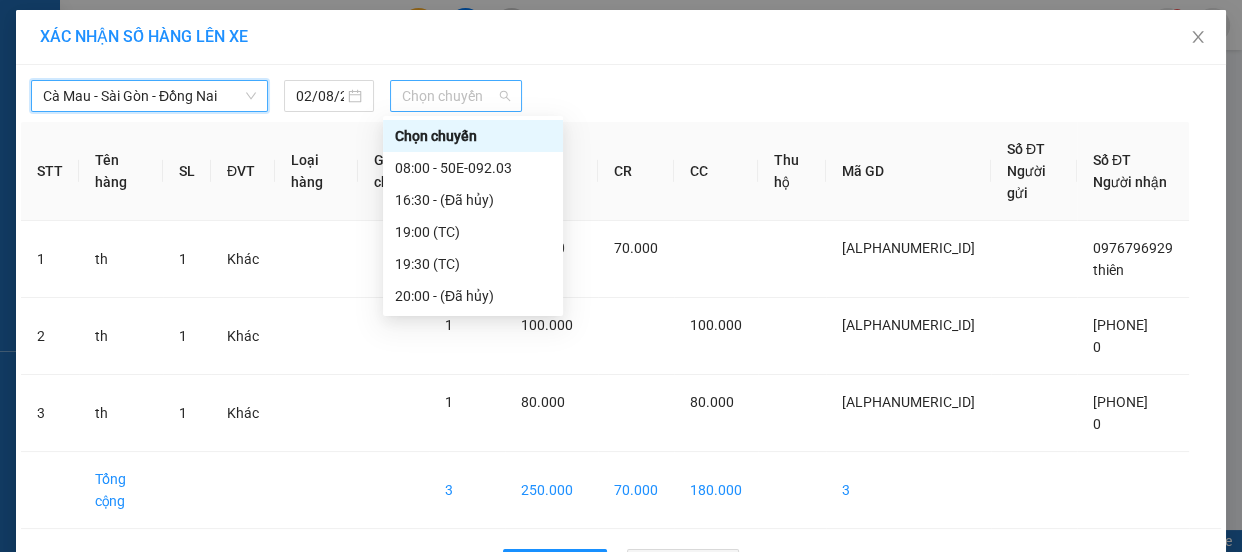 click on "Chọn chuyến" at bounding box center [456, 96] 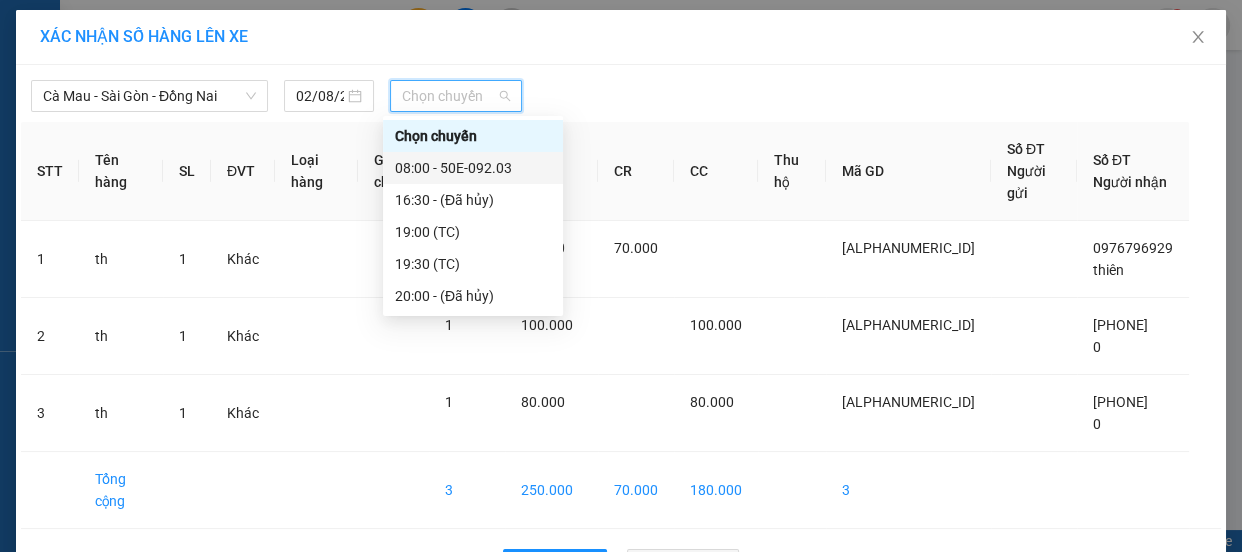click on "08:00     - 50E-092.03" at bounding box center [473, 168] 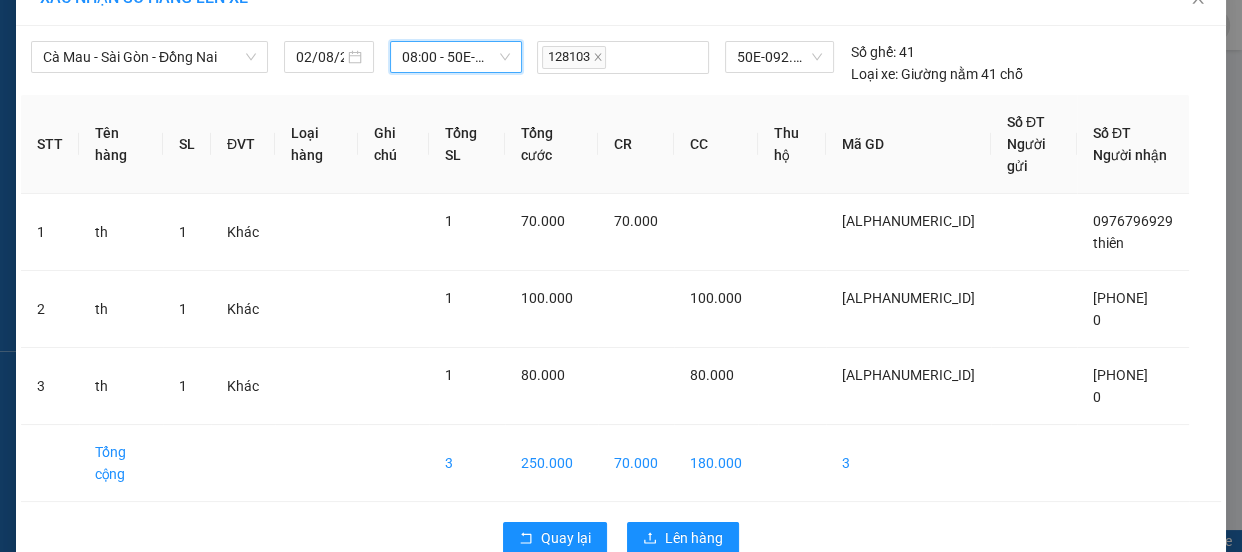 scroll, scrollTop: 80, scrollLeft: 0, axis: vertical 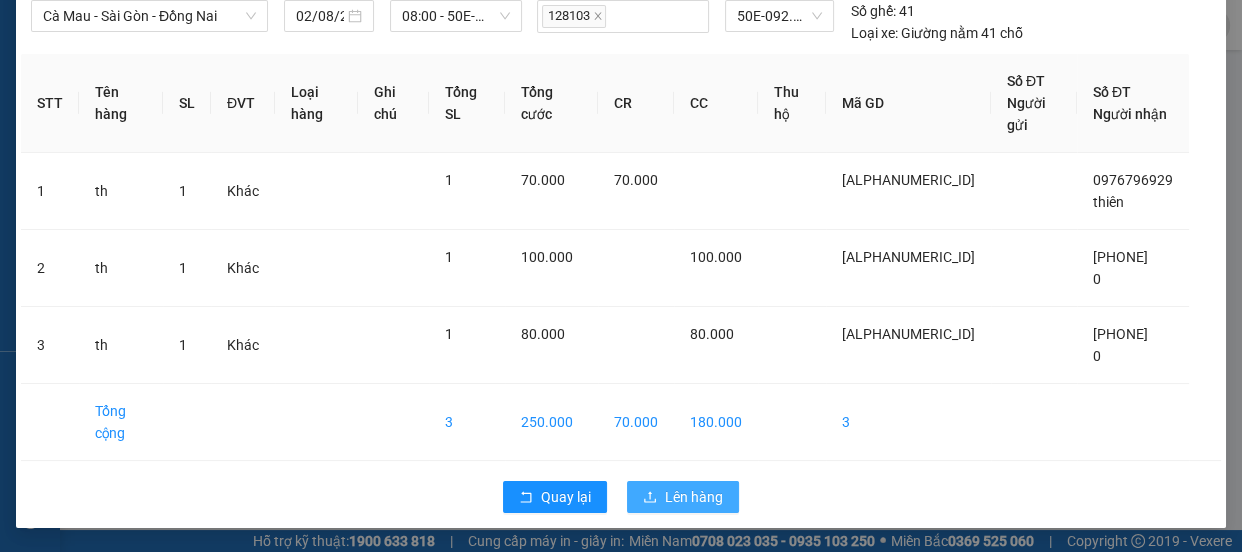 click on "Lên hàng" at bounding box center [694, 497] 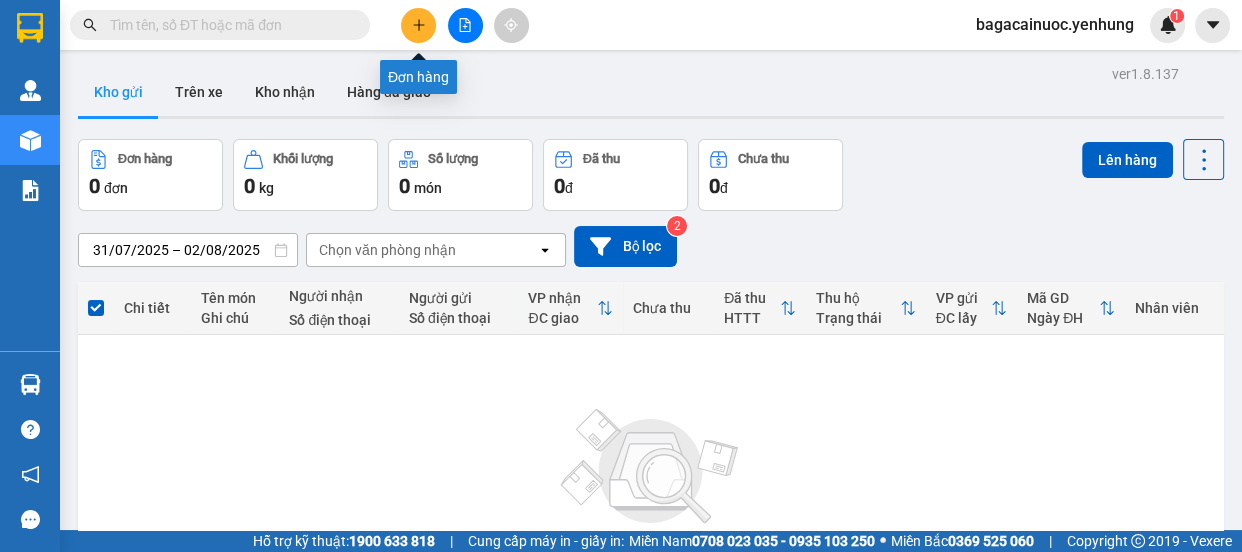 click 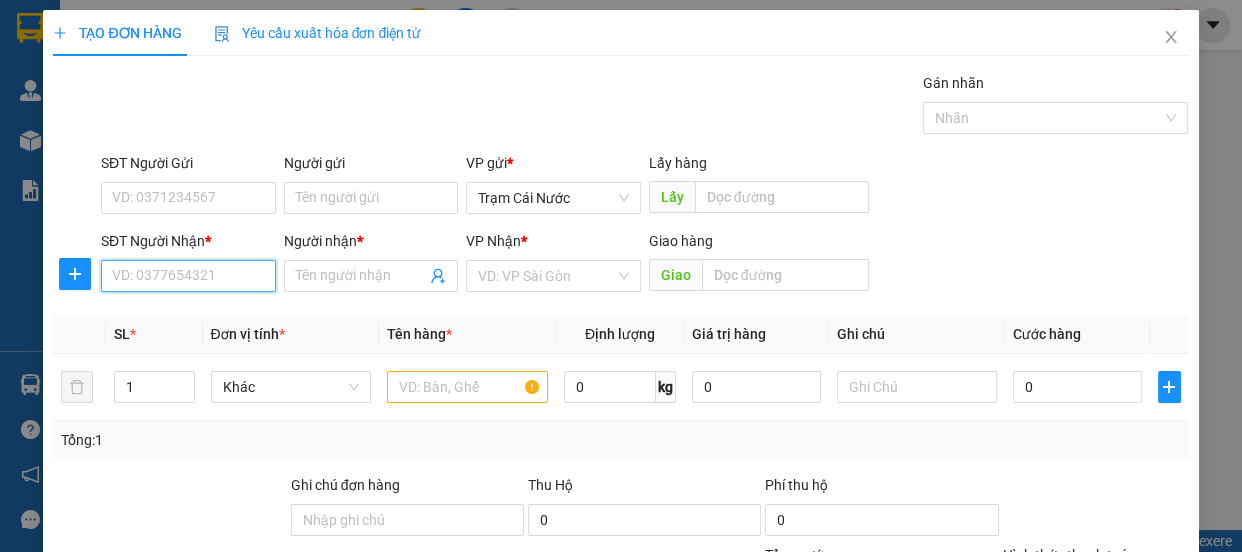 click on "SĐT Người Nhận  *" at bounding box center [188, 276] 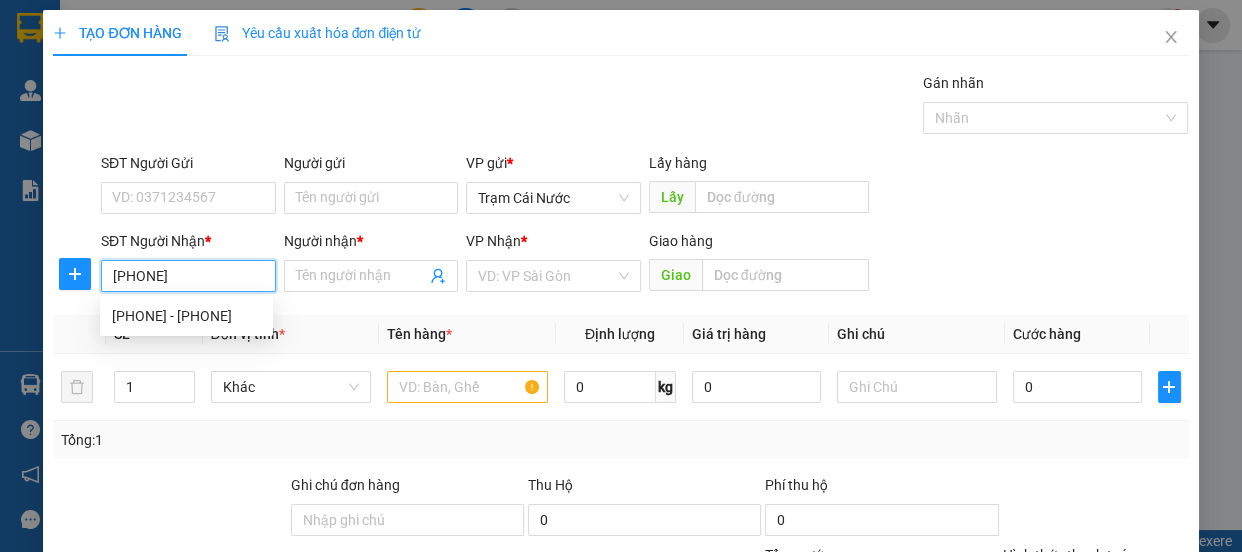 type on "0916044208" 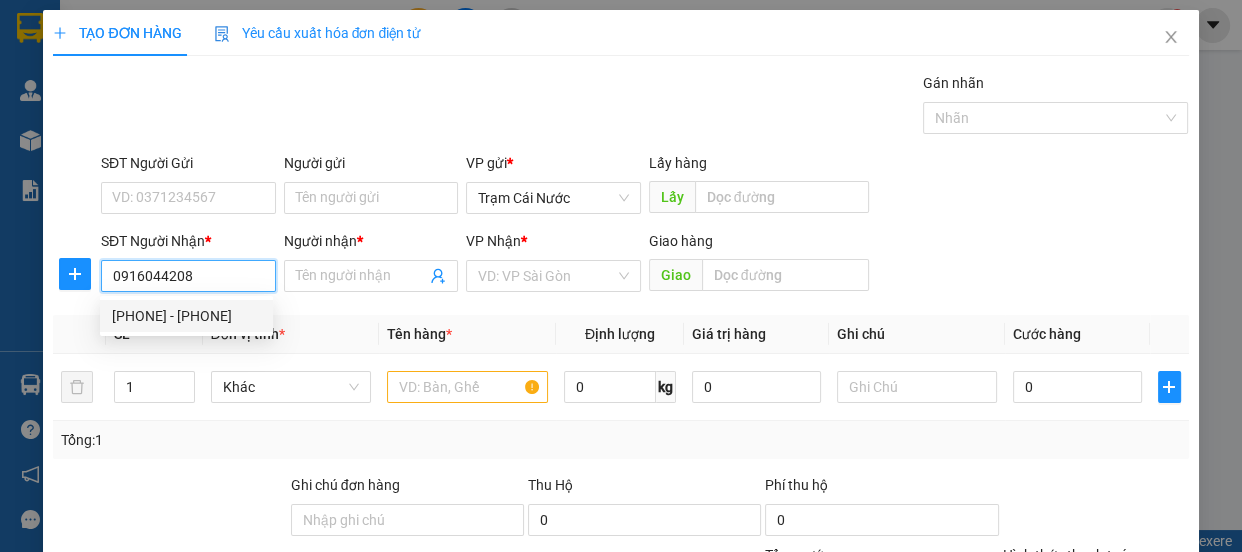 click on "[PHONE] - [PHONE]" at bounding box center (186, 316) 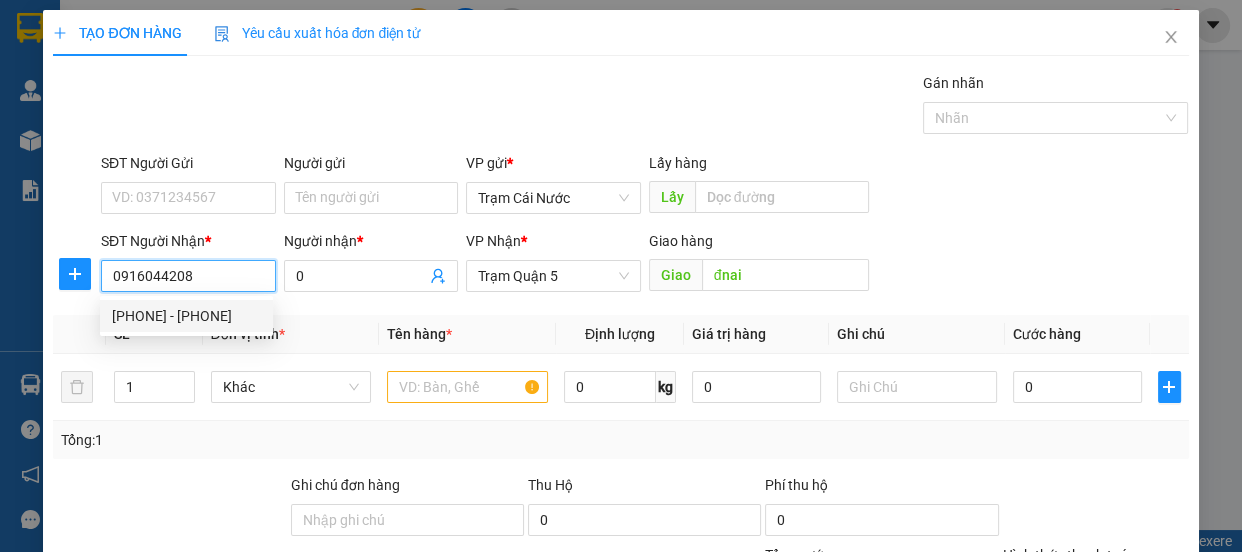 type on "100.000" 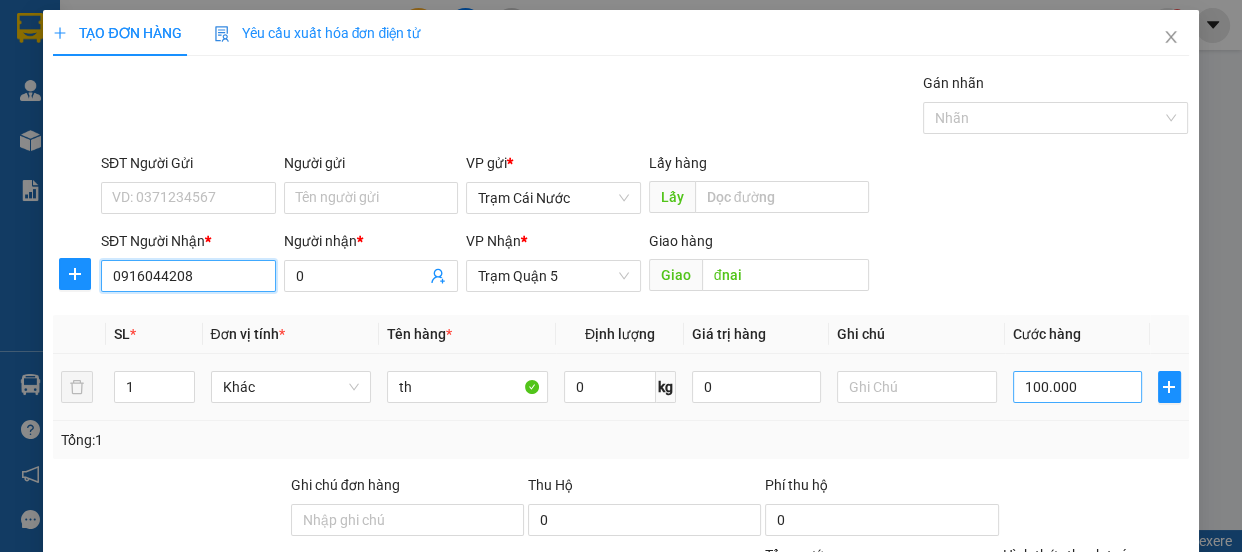 type on "0916044208" 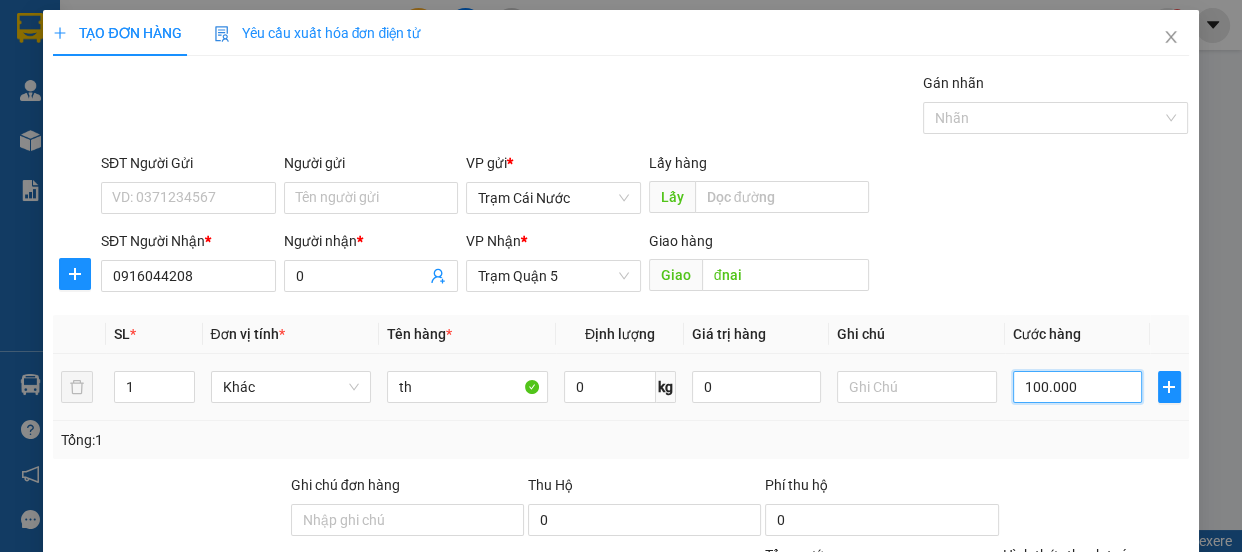 click on "100.000" at bounding box center [1077, 387] 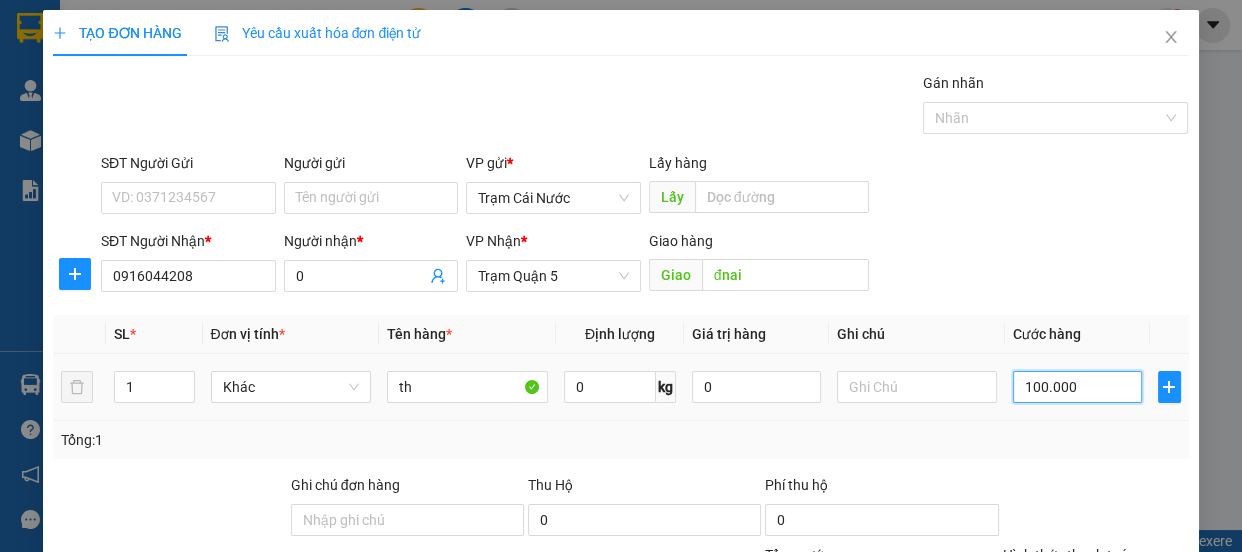 type on "0" 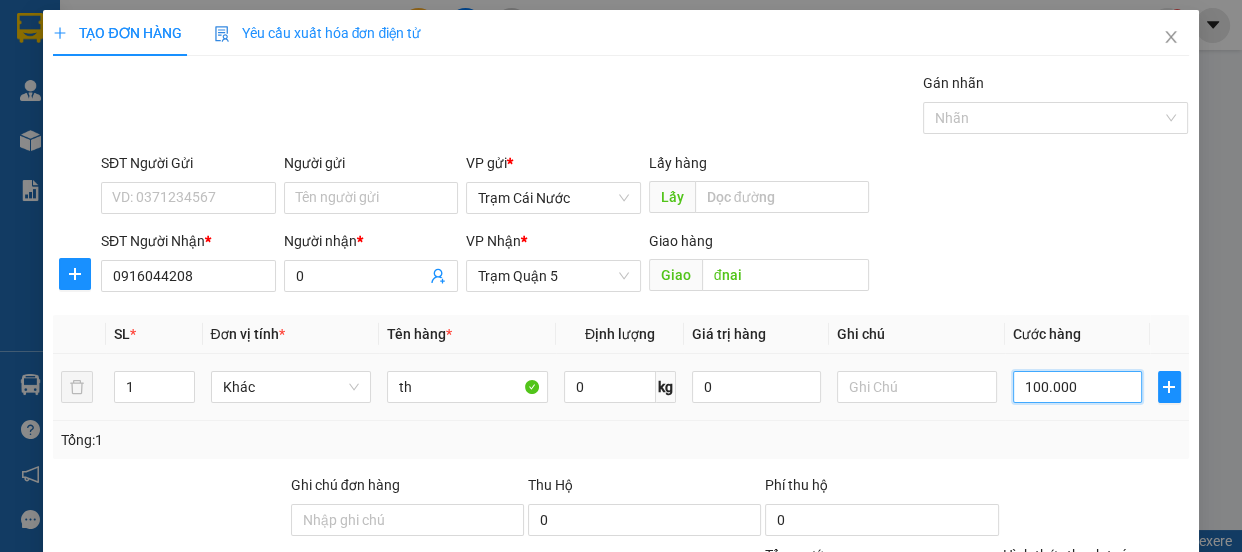type on "0" 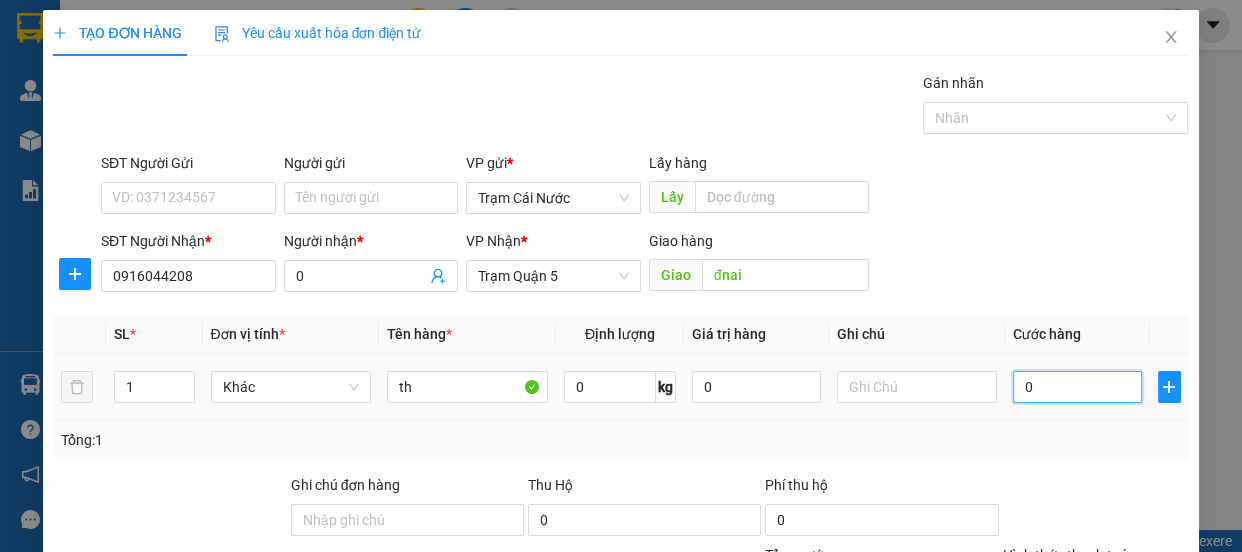 click on "0" at bounding box center [1077, 387] 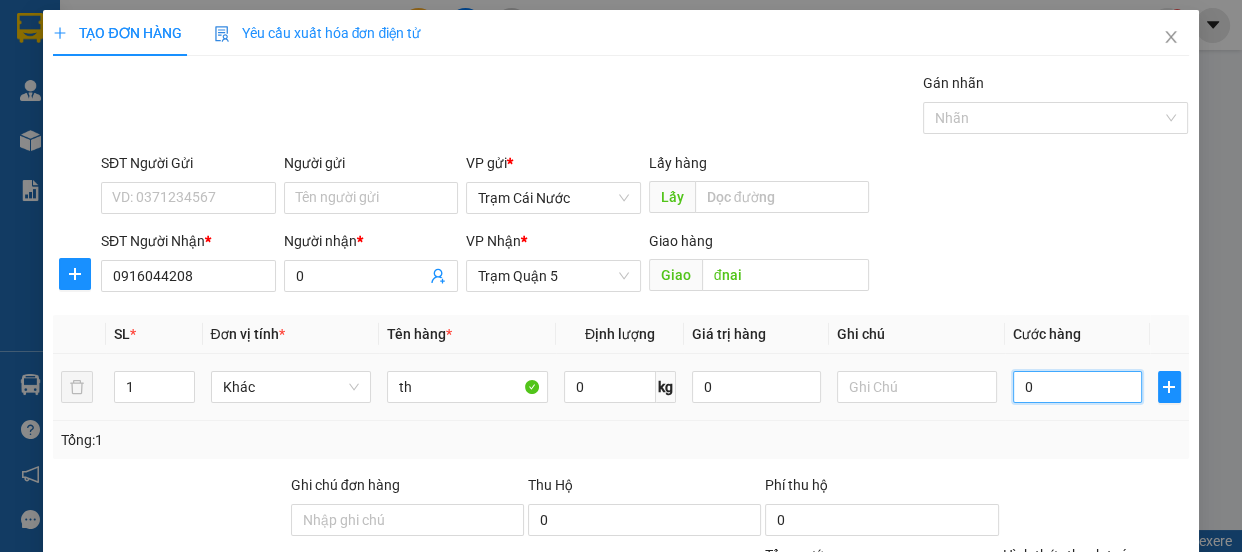 type on "10" 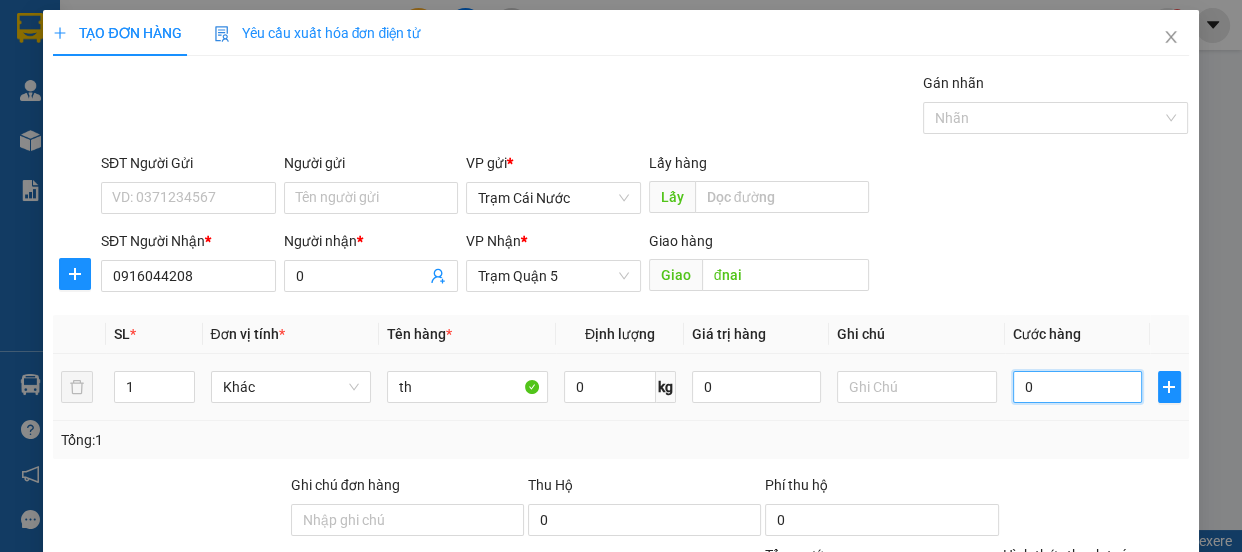 type on "10" 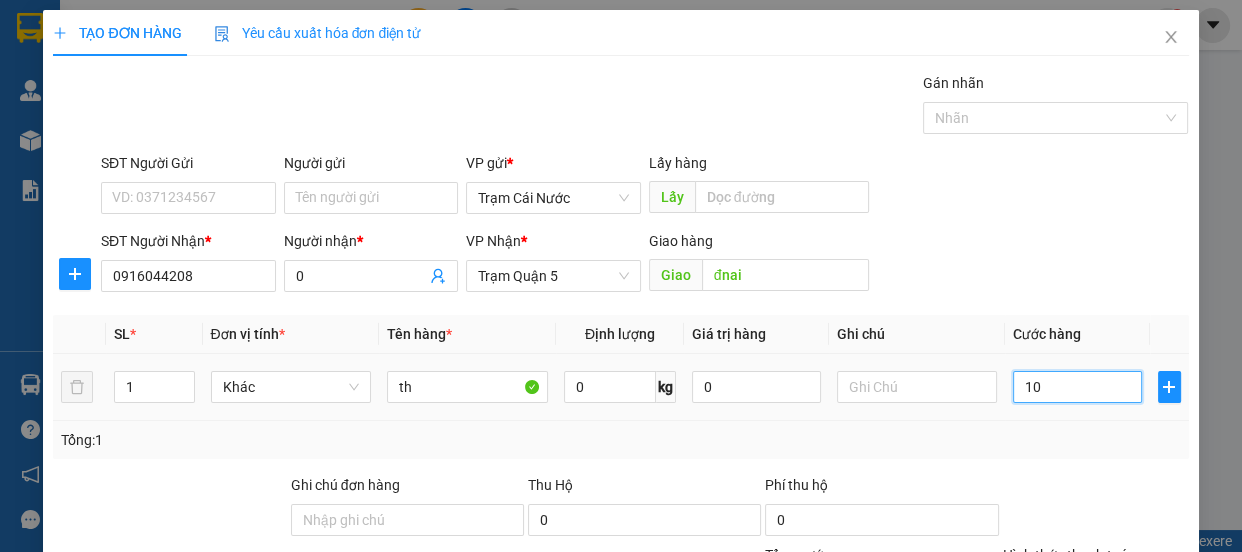 type on "150" 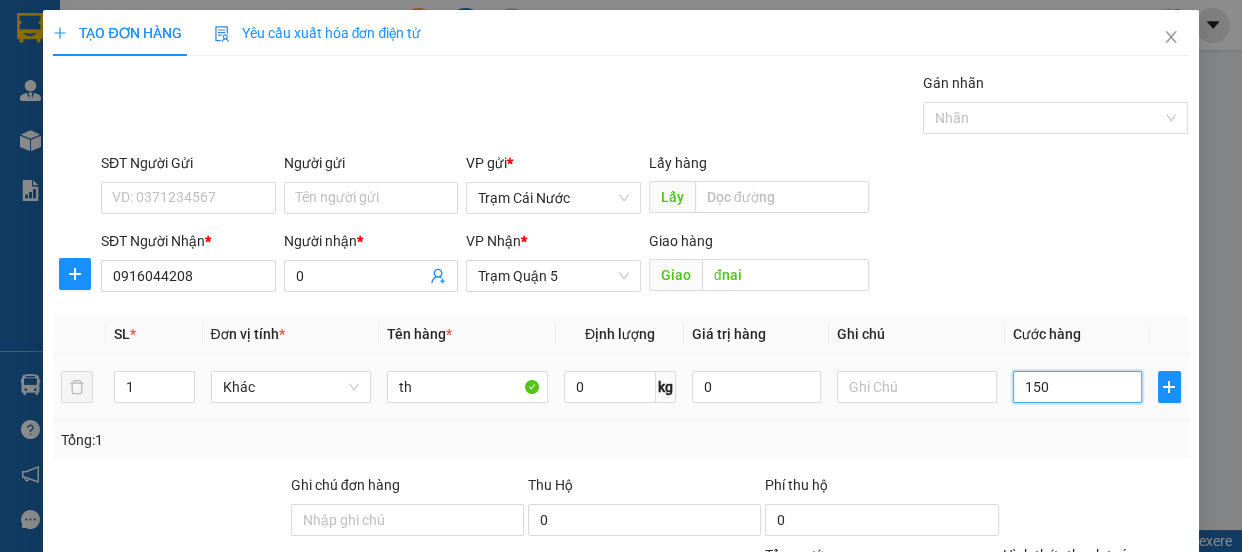 type on "150" 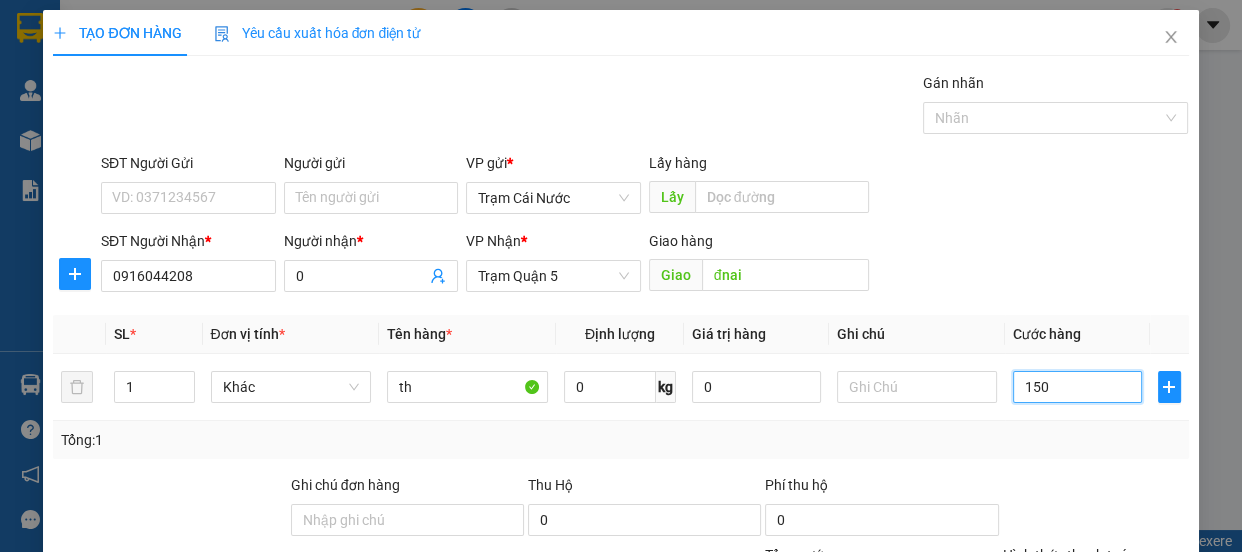 type on "150" 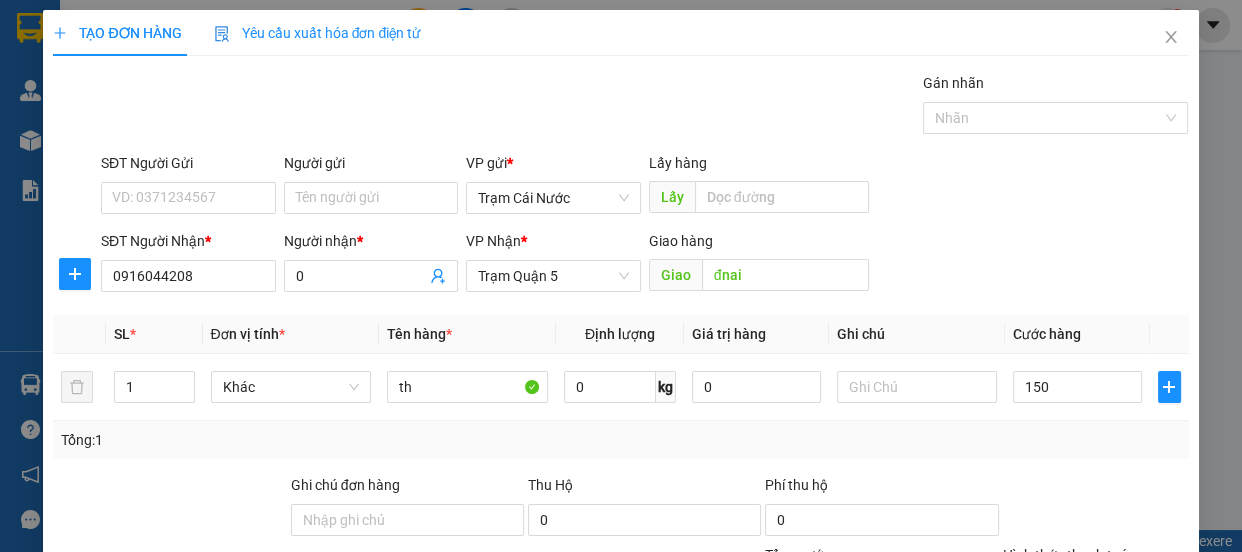 type on "150.000" 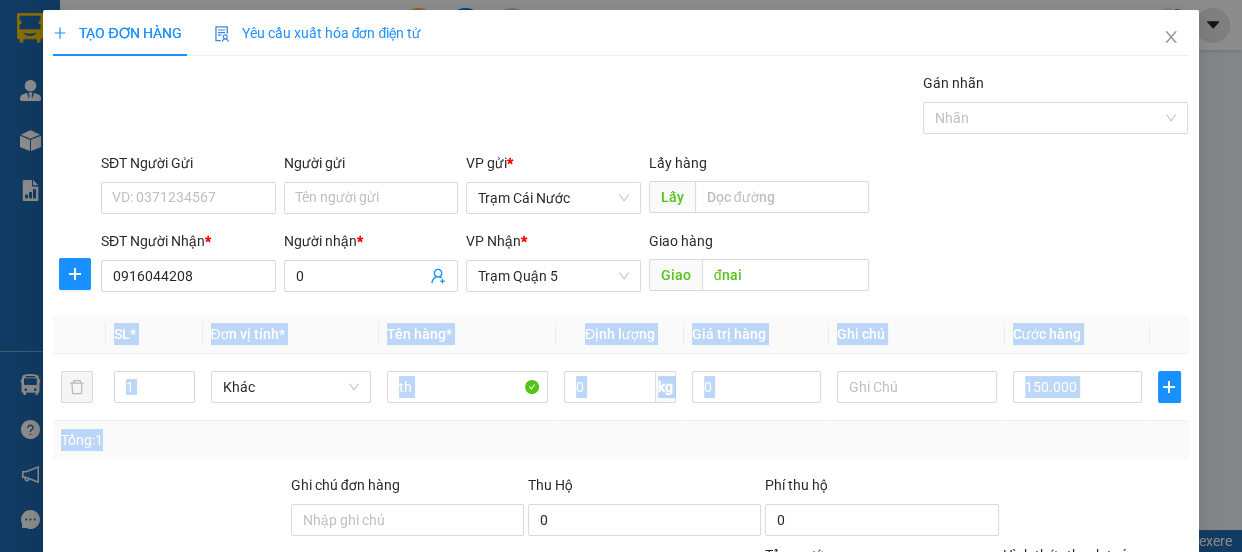 drag, startPoint x: 1222, startPoint y: 340, endPoint x: 1197, endPoint y: 441, distance: 104.048065 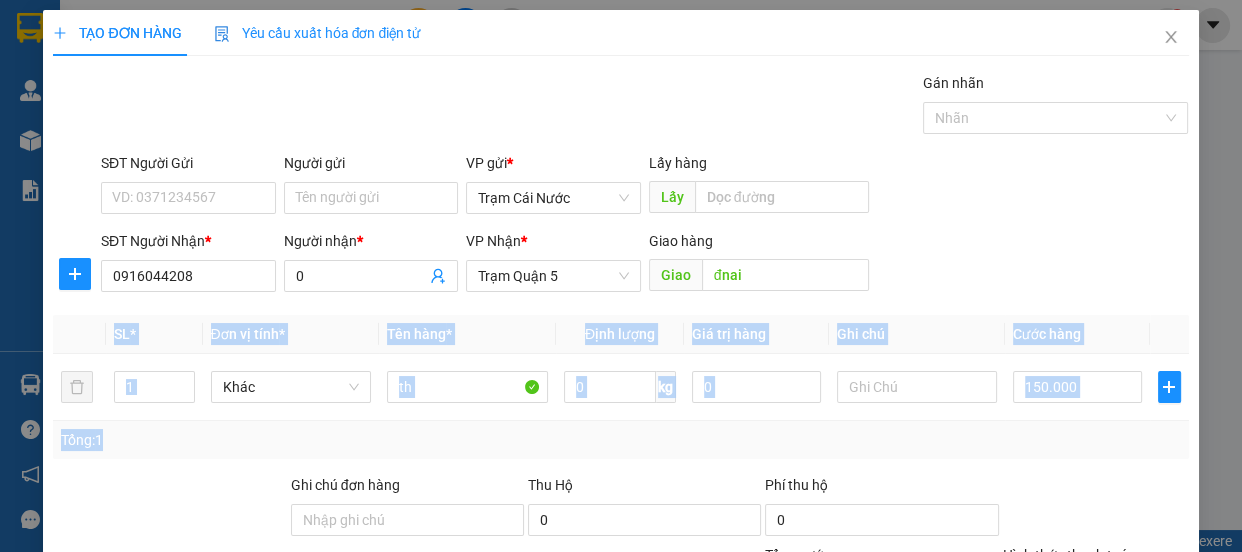 click on "TẠO ĐƠN HÀNG Yêu cầu xuất hóa đơn điện tử Transit Pickup Surcharge Ids Transit Deliver Surcharge Ids Transit Deliver Surcharge Transit Deliver Surcharge Gán nhãn   Nhãn SĐT Người Gửi VD: [PHONE] Người gửi Tên người gửi VP gửi  * Trạm Cái Nước Lấy hàng Lấy SĐT Người Nhận  * [PHONE] Người nhận  * 0 VP Nhận  * Trạm Quận 5 Giao hàng Giao đnai SL  * Đơn vị tính  * Tên hàng  * Định lượng Giá trị hàng Ghi chú Cước hàng                   1 Khác th 0 kg 0 150.000 Tổng:  1 Ghi chú đơn hàng Thu Hộ 0 Phí thu hộ 0 Tổng cước 150.000 Hình thức thanh toán Chọn HT Thanh Toán Số tiền thu trước 0 Chưa thanh toán 150.000 Chọn HT Thanh Toán Lưu nháp Xóa Thông tin Lưu Lưu và In" at bounding box center (621, 276) 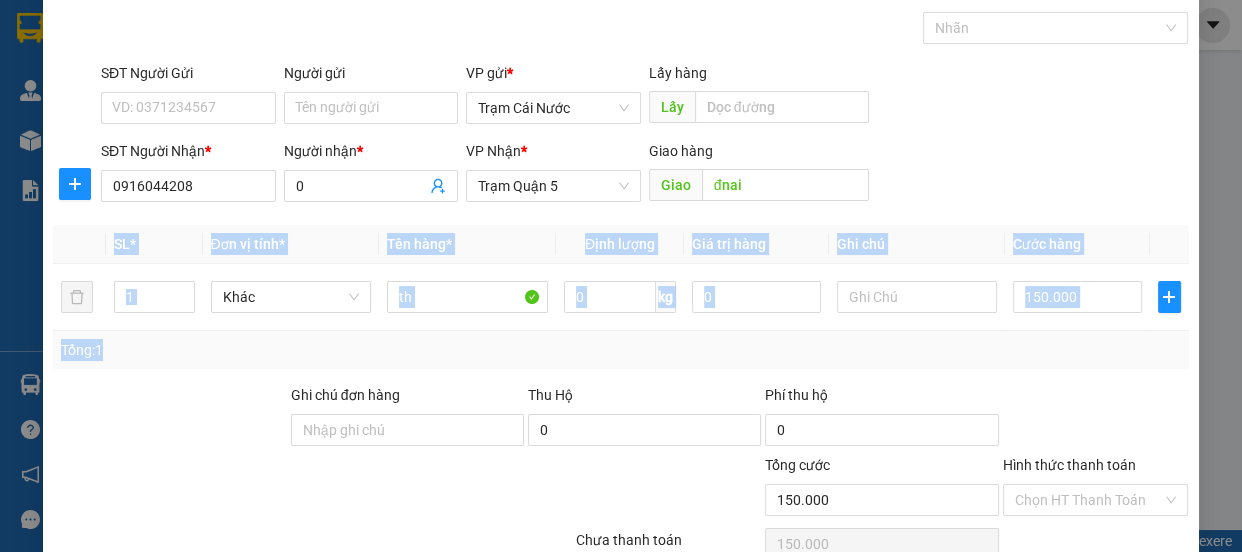 scroll, scrollTop: 187, scrollLeft: 0, axis: vertical 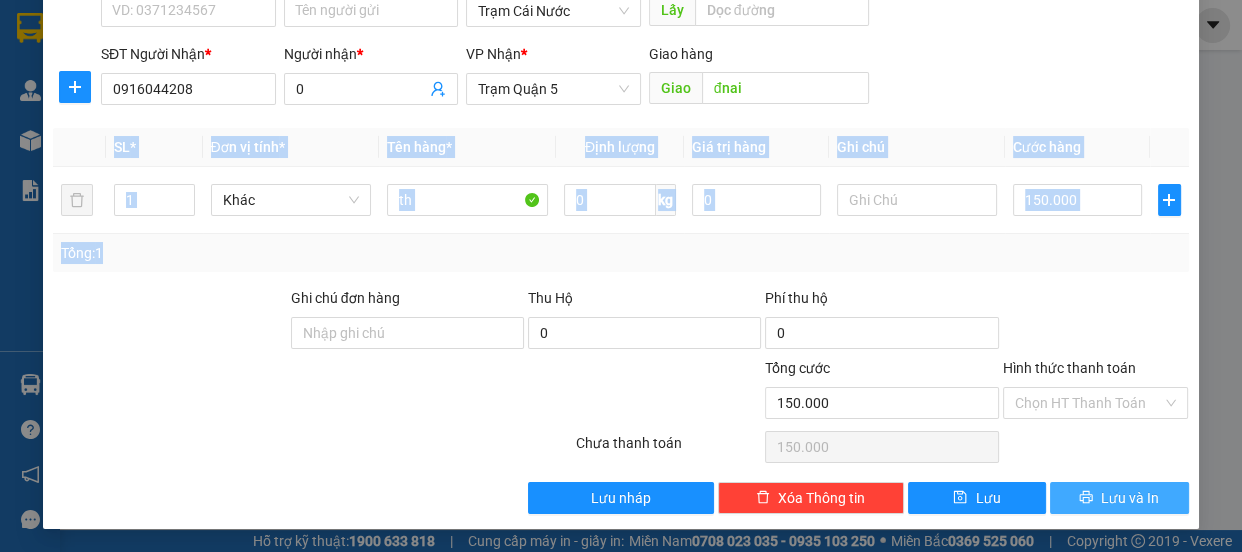 click on "Lưu và In" at bounding box center (1130, 498) 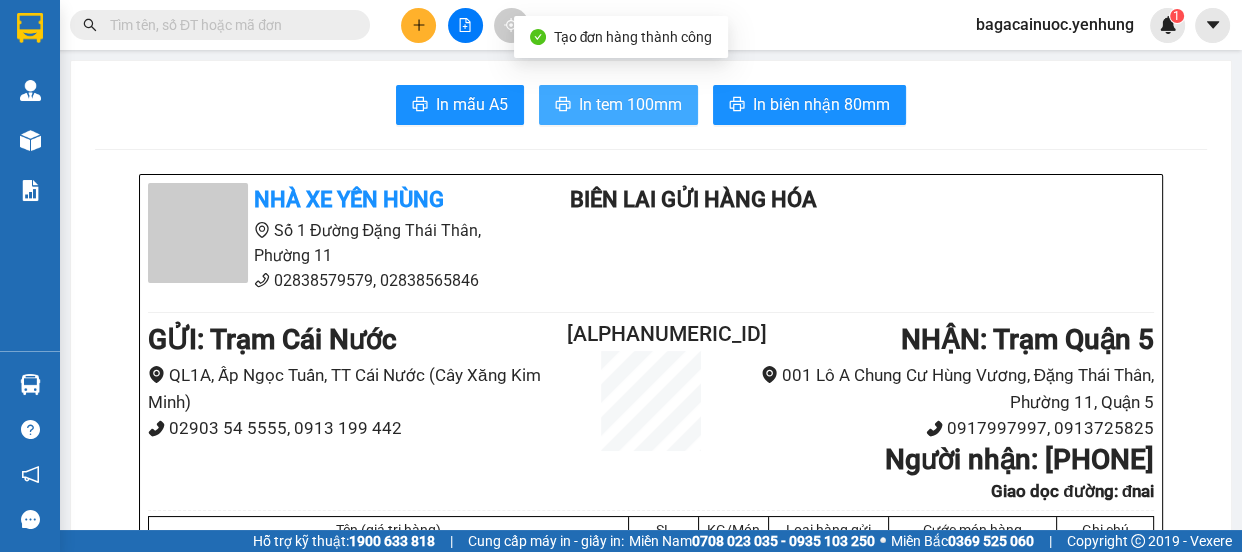 click on "In tem 100mm" at bounding box center (630, 104) 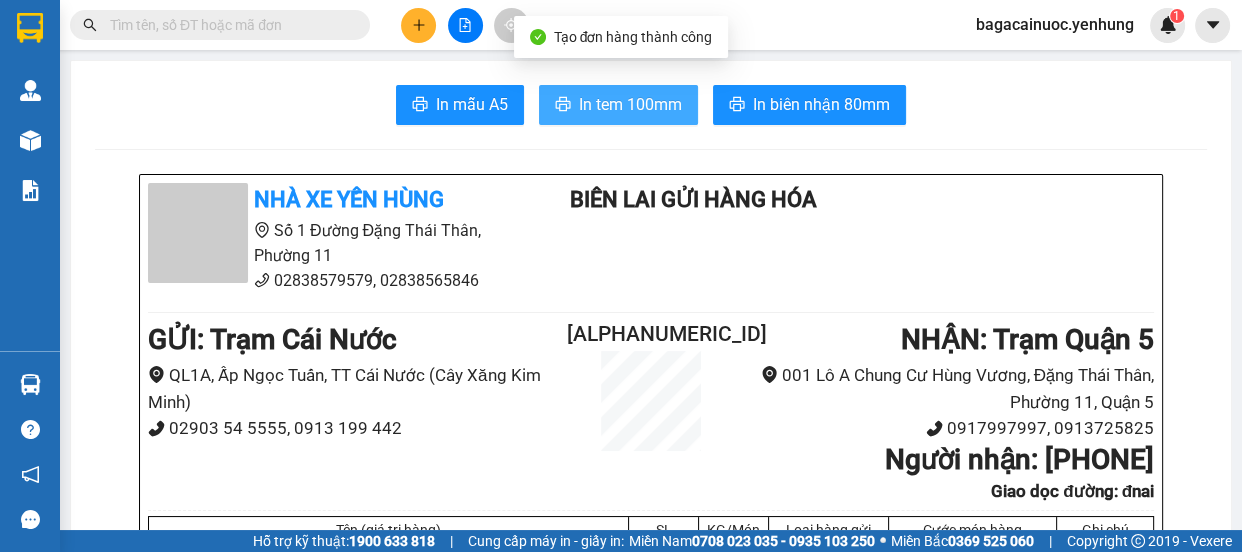 scroll, scrollTop: 0, scrollLeft: 0, axis: both 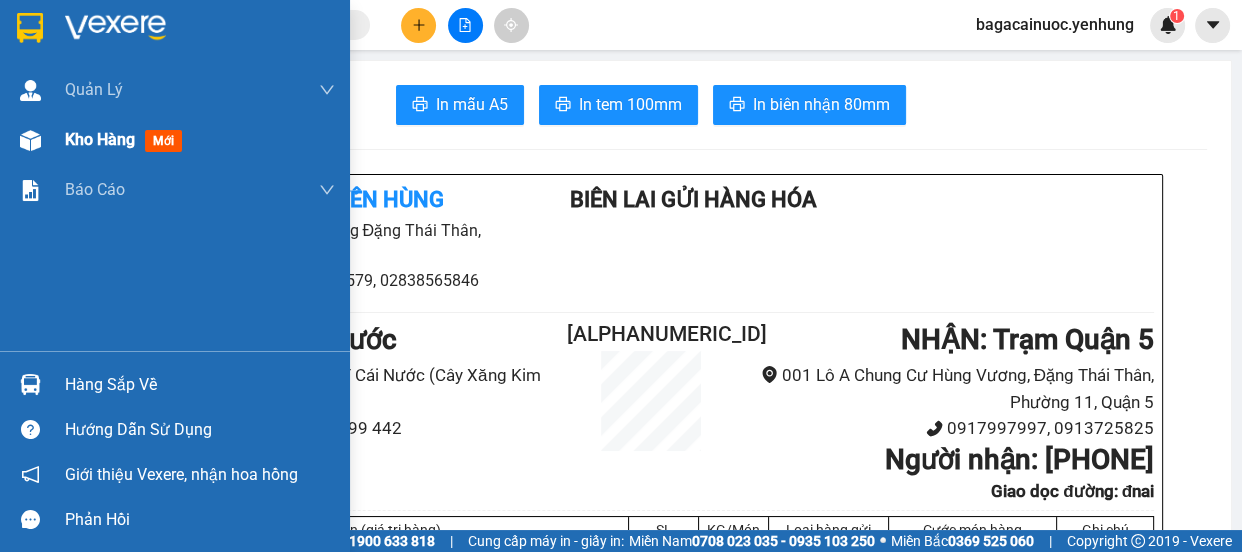click on "Kho hàng mới" at bounding box center [175, 140] 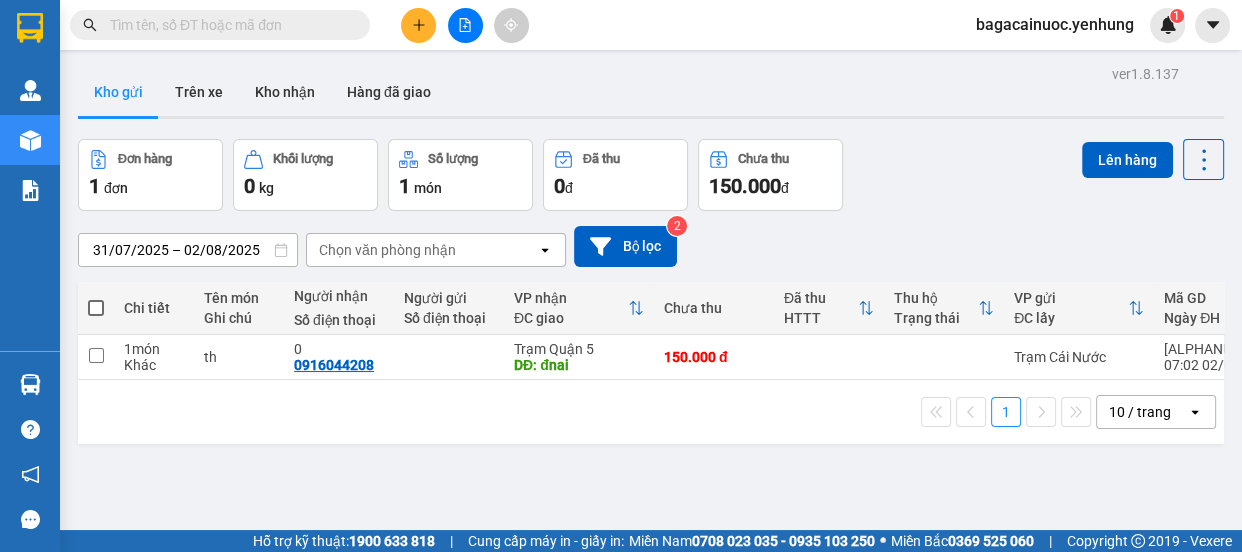 click at bounding box center [96, 308] 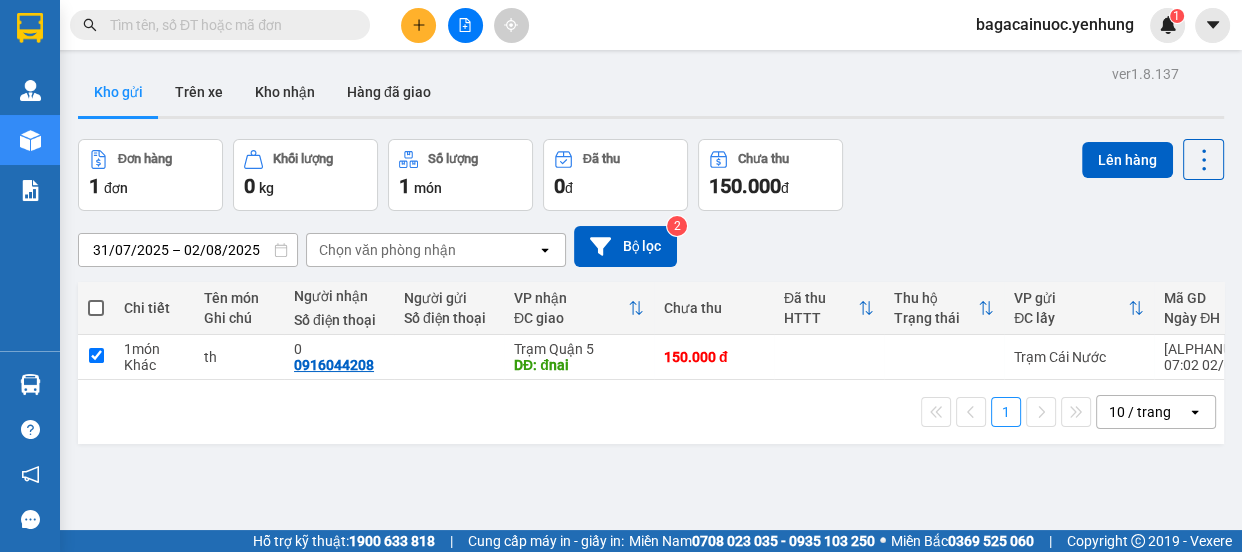 checkbox on "true" 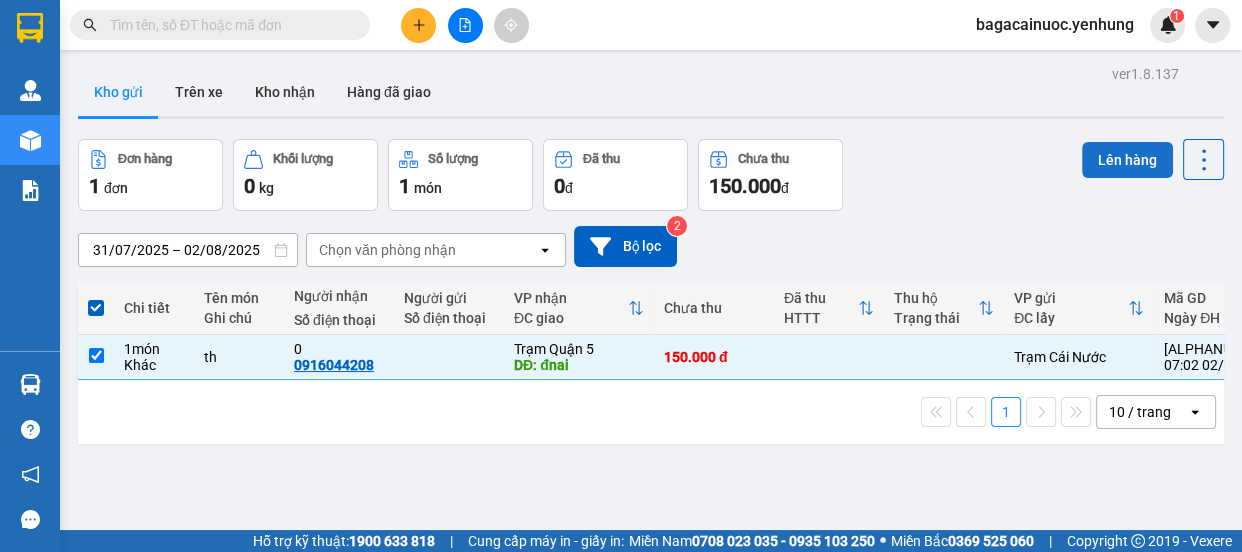 click on "Lên hàng" at bounding box center [1127, 160] 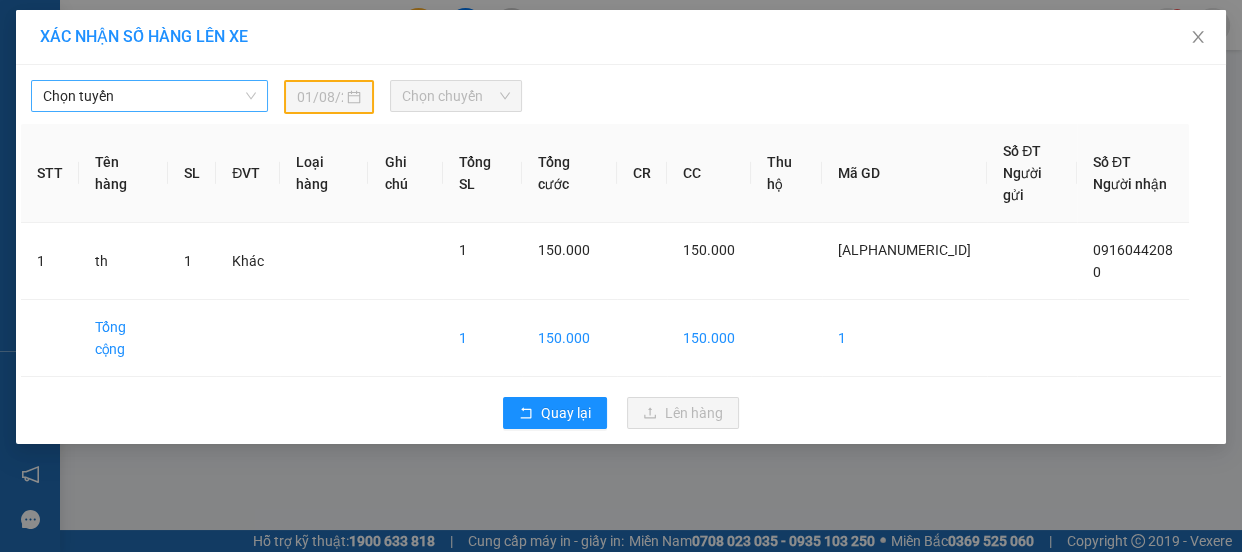 click on "Chọn tuyến" at bounding box center [149, 96] 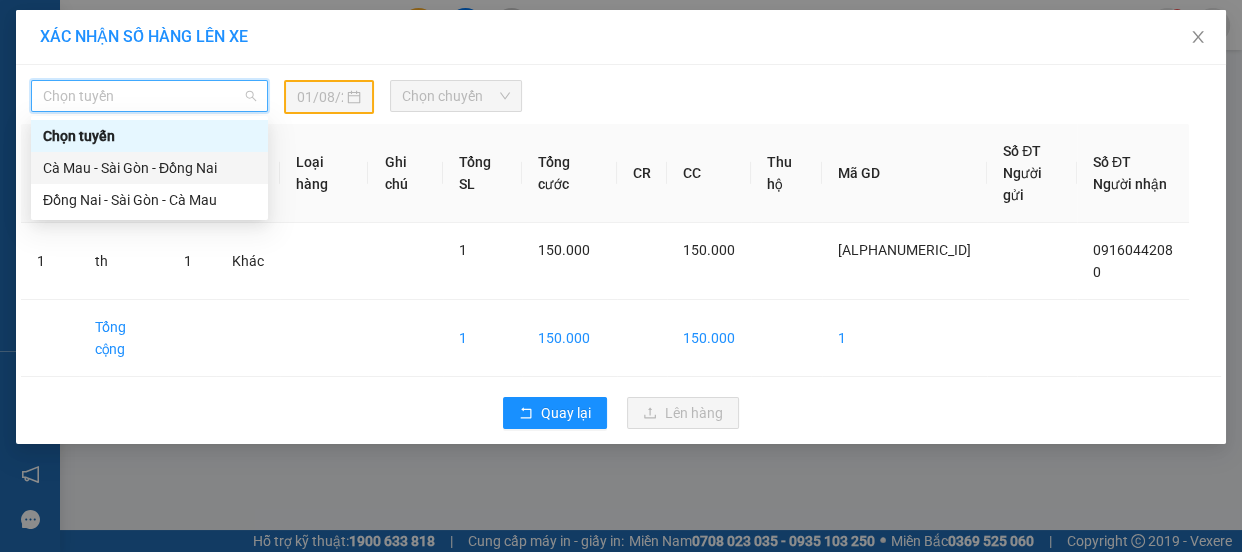 click on "Cà Mau - Sài Gòn - Đồng Nai" at bounding box center (149, 168) 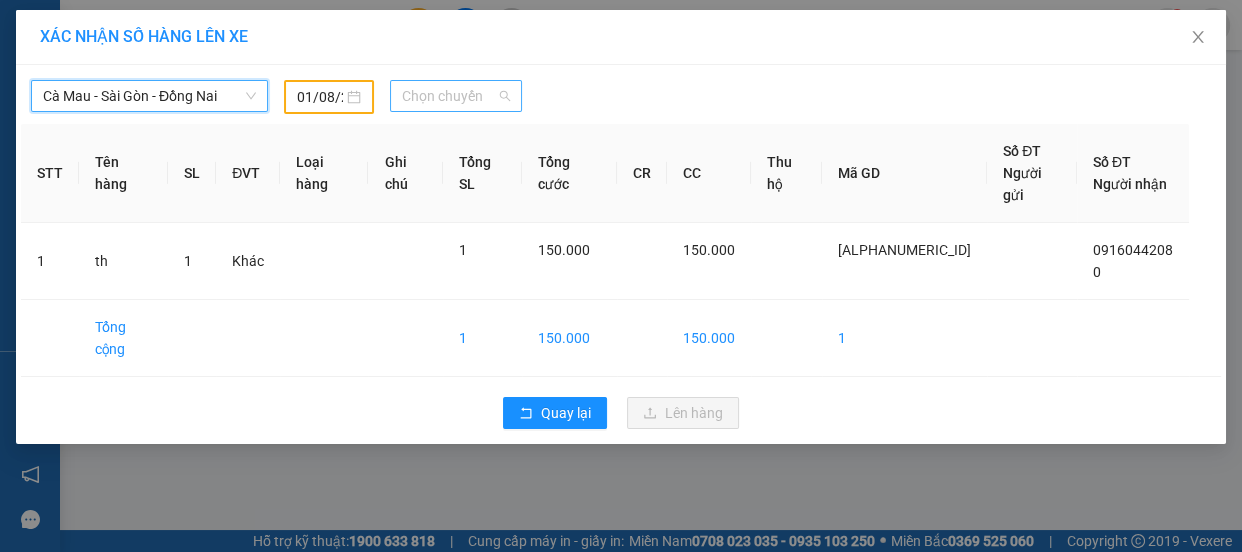 click on "Chọn chuyến" at bounding box center [456, 96] 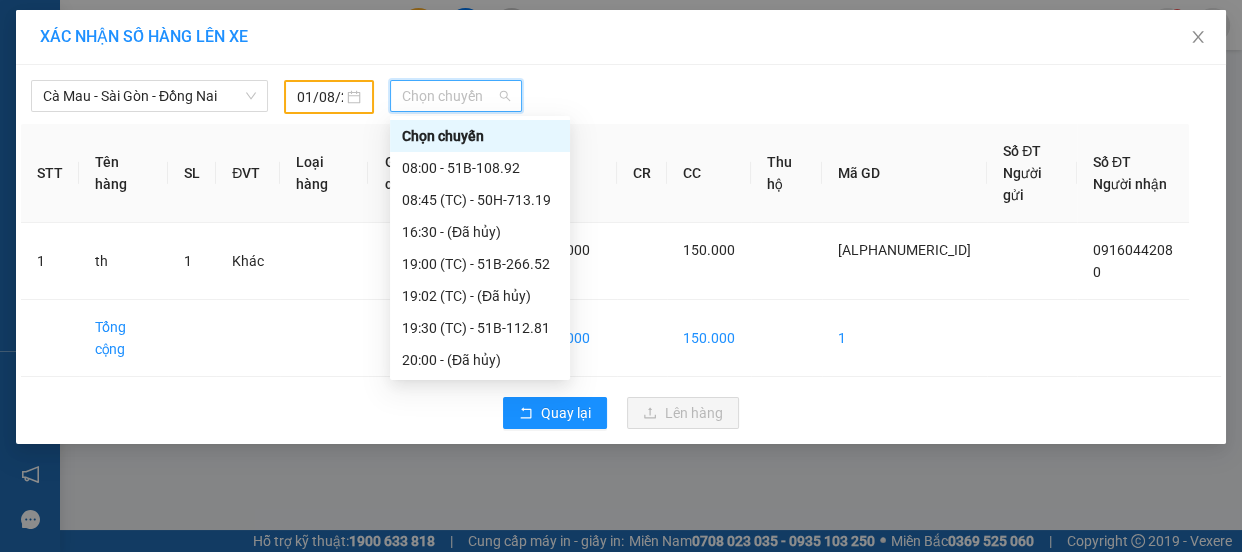 click on "01/08/2025" at bounding box center [320, 97] 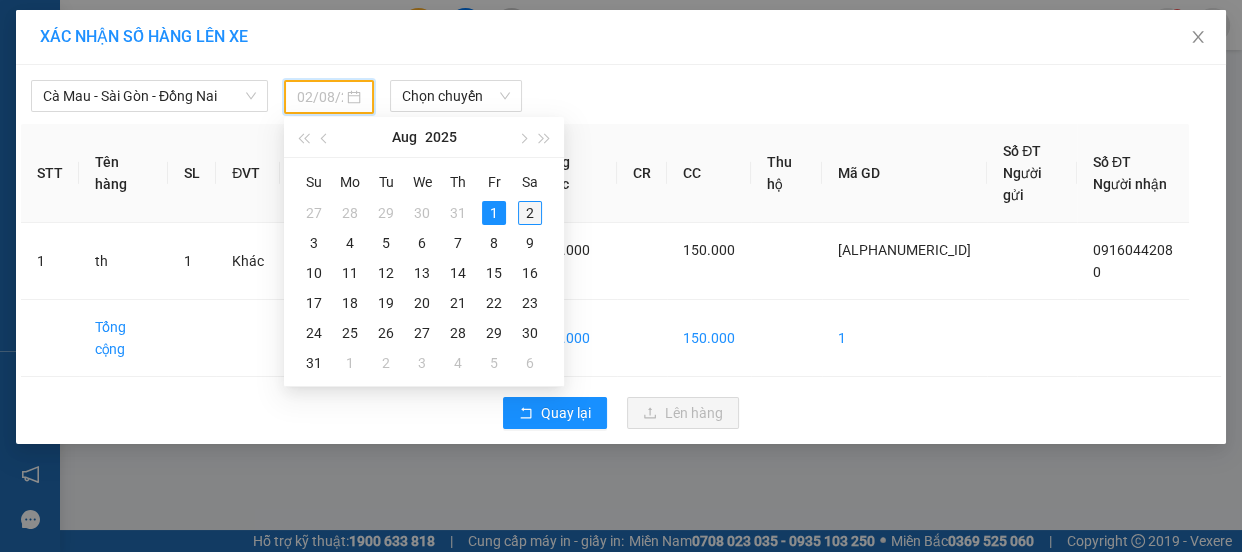 click on "2" at bounding box center (530, 213) 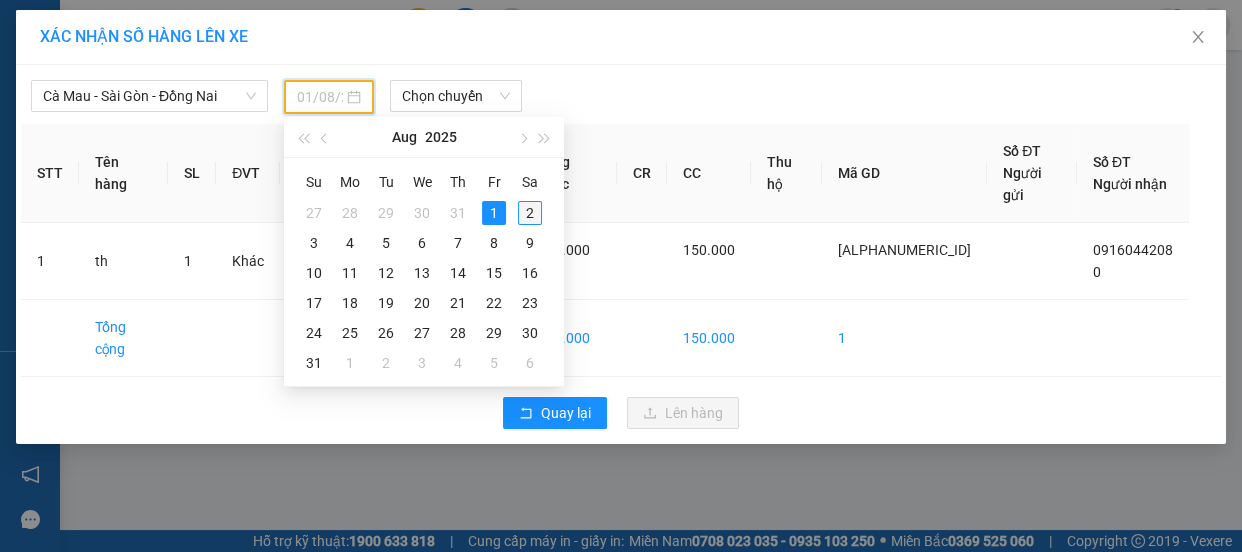 type on "02/08/2025" 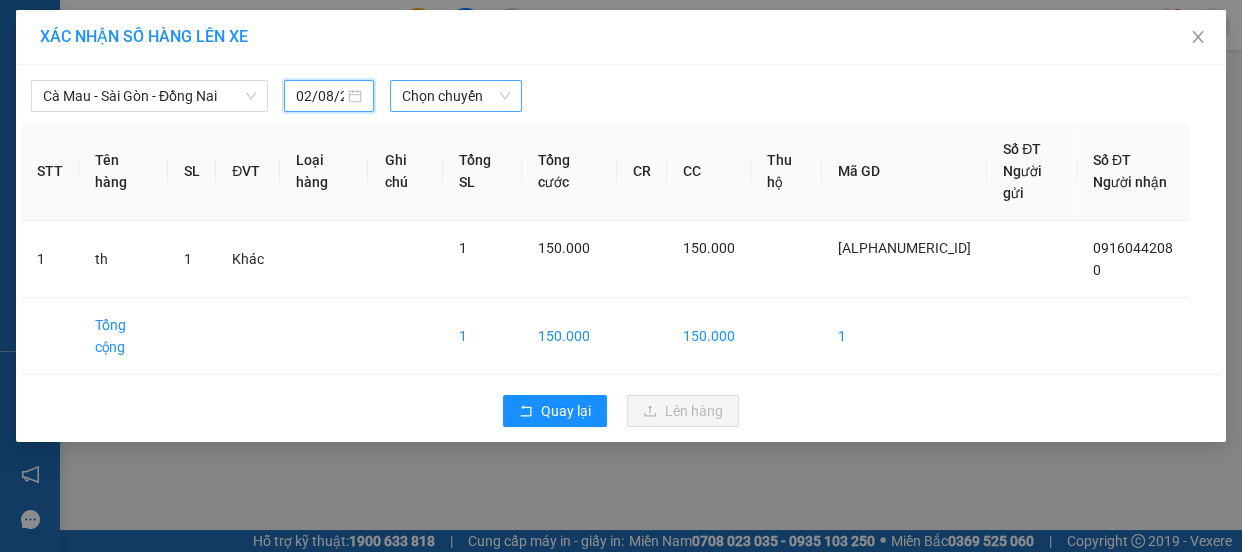 click on "Chọn chuyến" at bounding box center (456, 96) 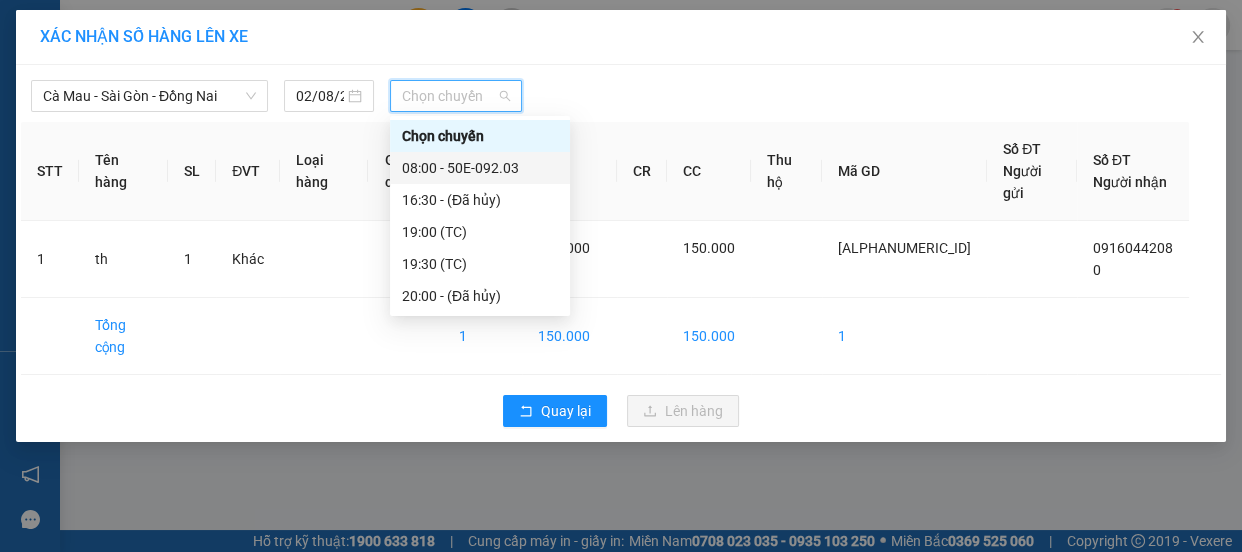 click on "08:00     - 50E-092.03" at bounding box center (480, 168) 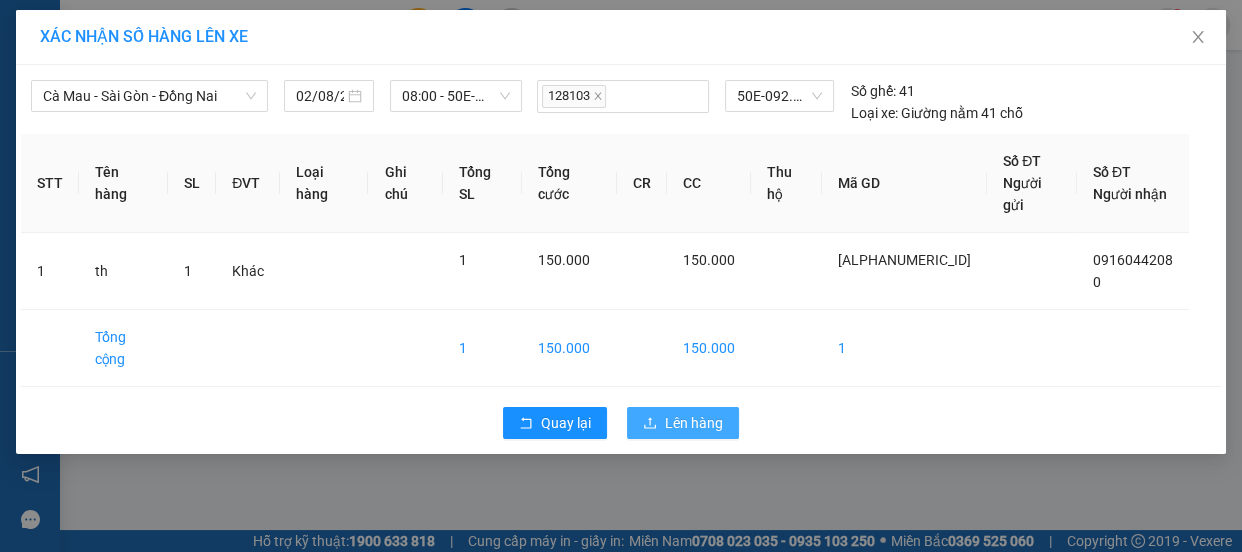 click on "Lên hàng" at bounding box center [694, 423] 